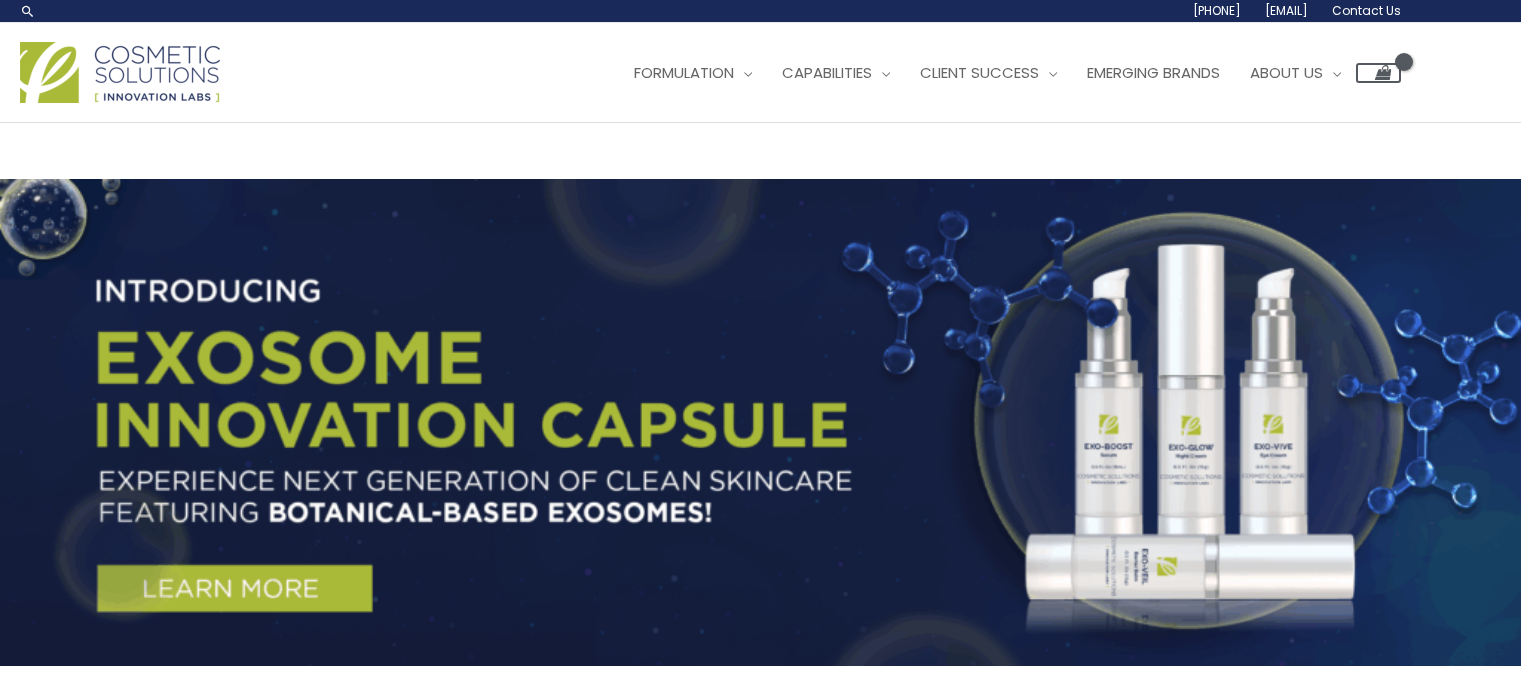 scroll, scrollTop: 0, scrollLeft: 0, axis: both 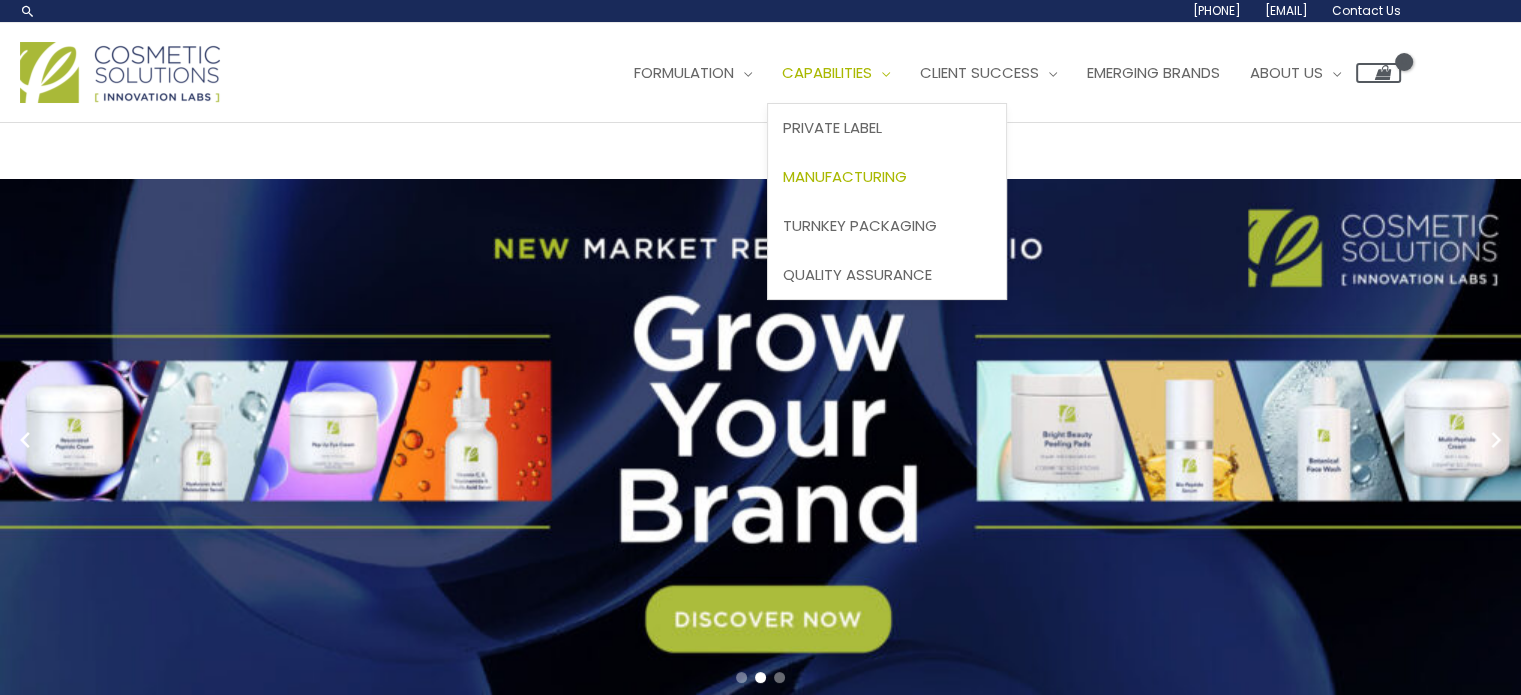 click on "Manufacturing" at bounding box center [845, 176] 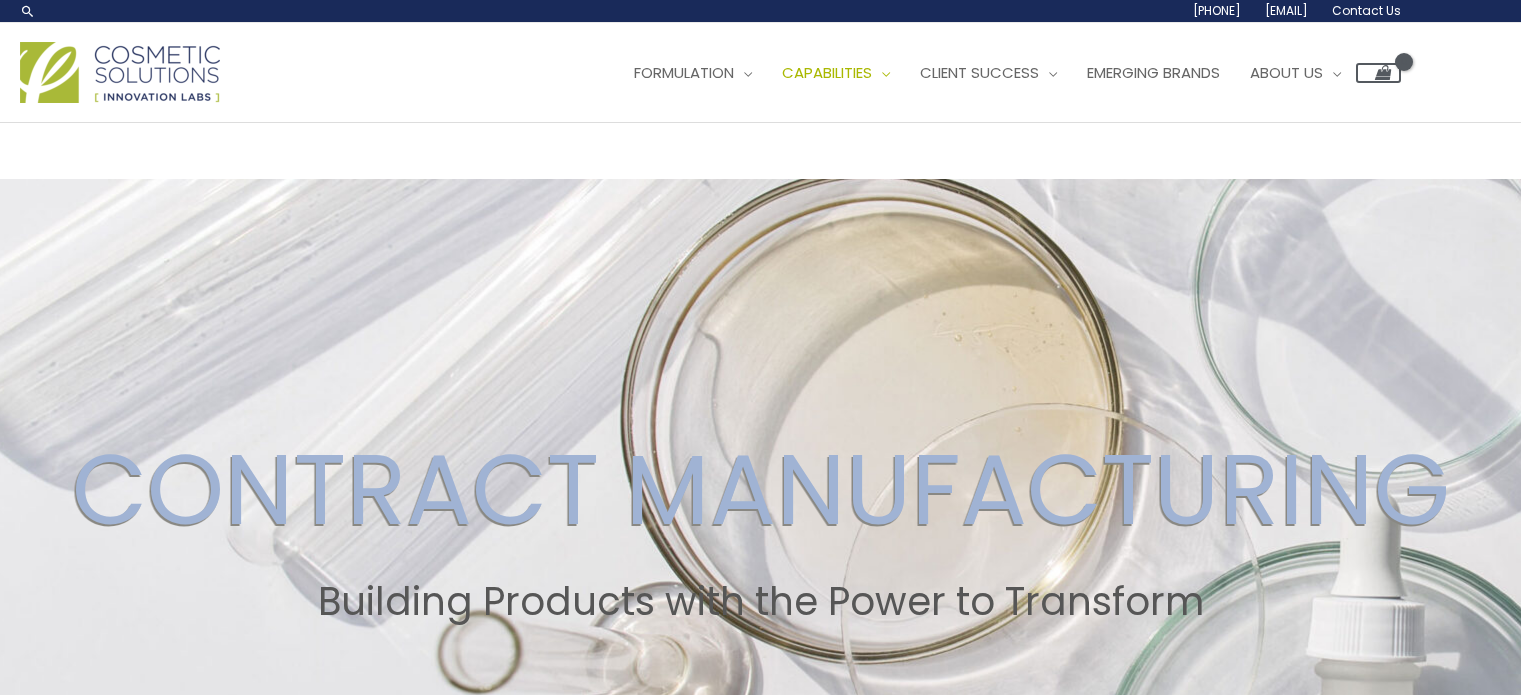 scroll, scrollTop: 0, scrollLeft: 0, axis: both 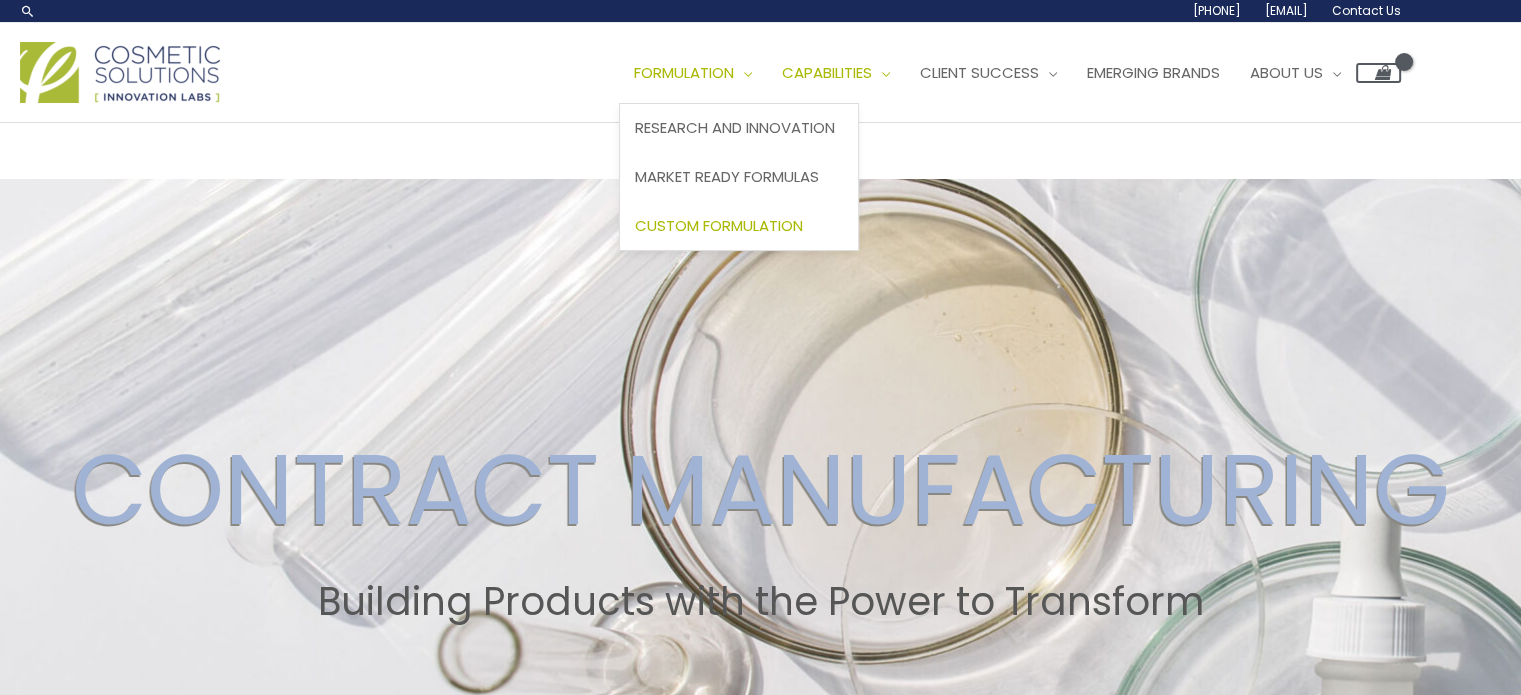 click on "Custom Formulation" at bounding box center [739, 225] 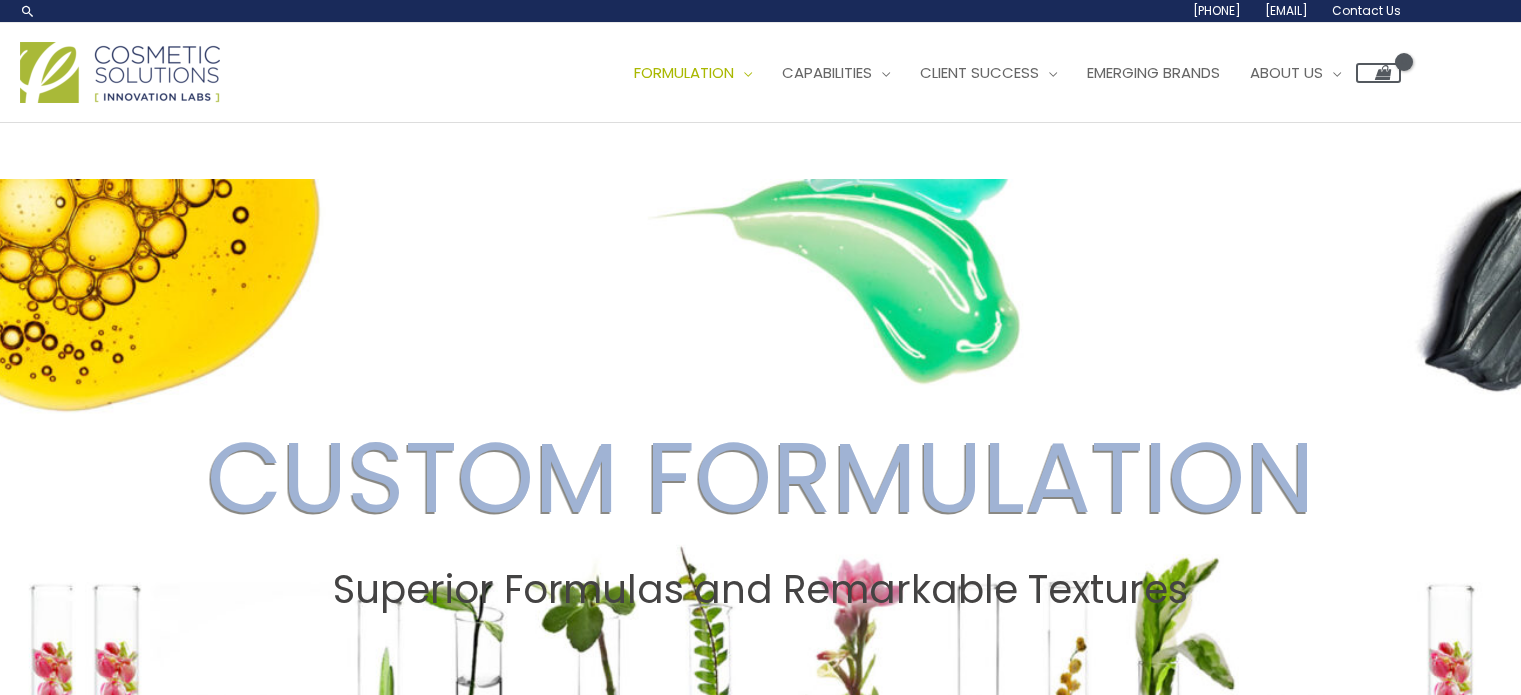 scroll, scrollTop: 0, scrollLeft: 0, axis: both 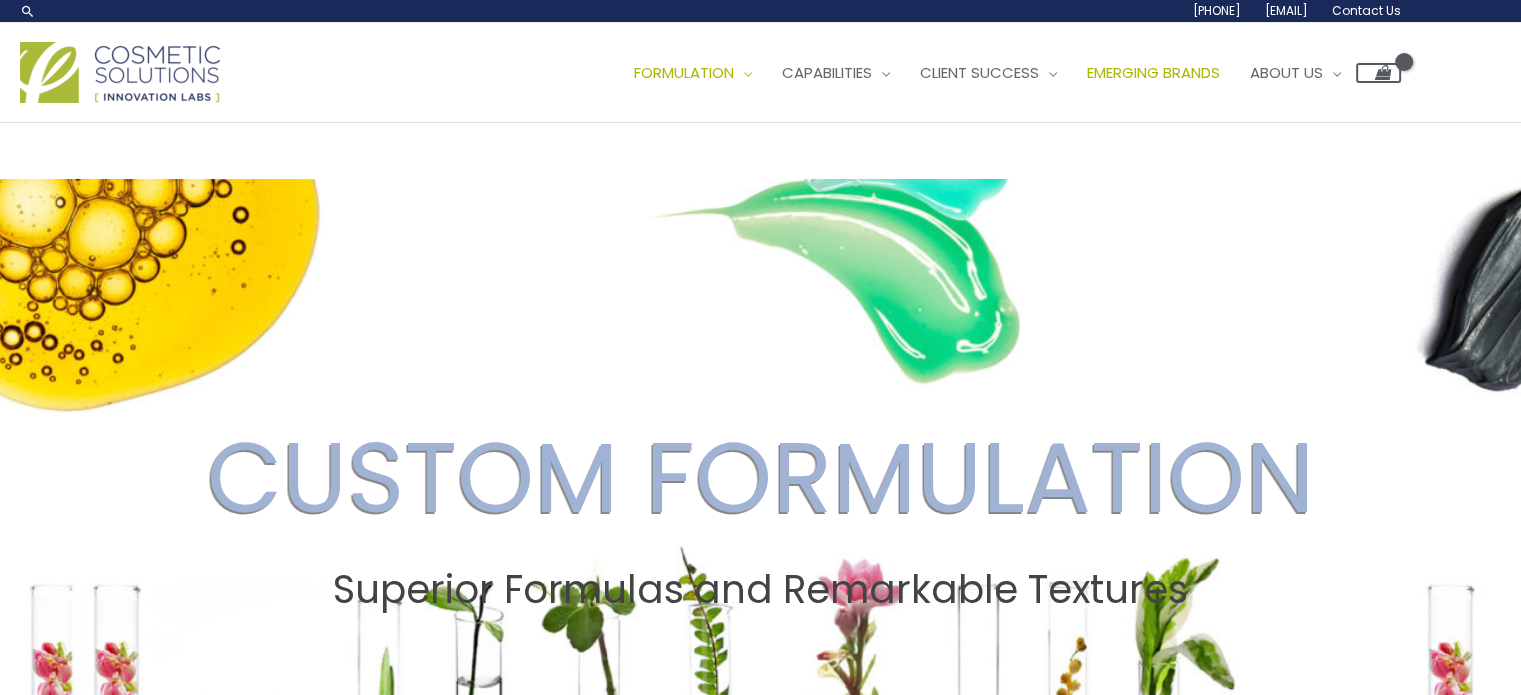 click on "Emerging Brands" at bounding box center (1153, 72) 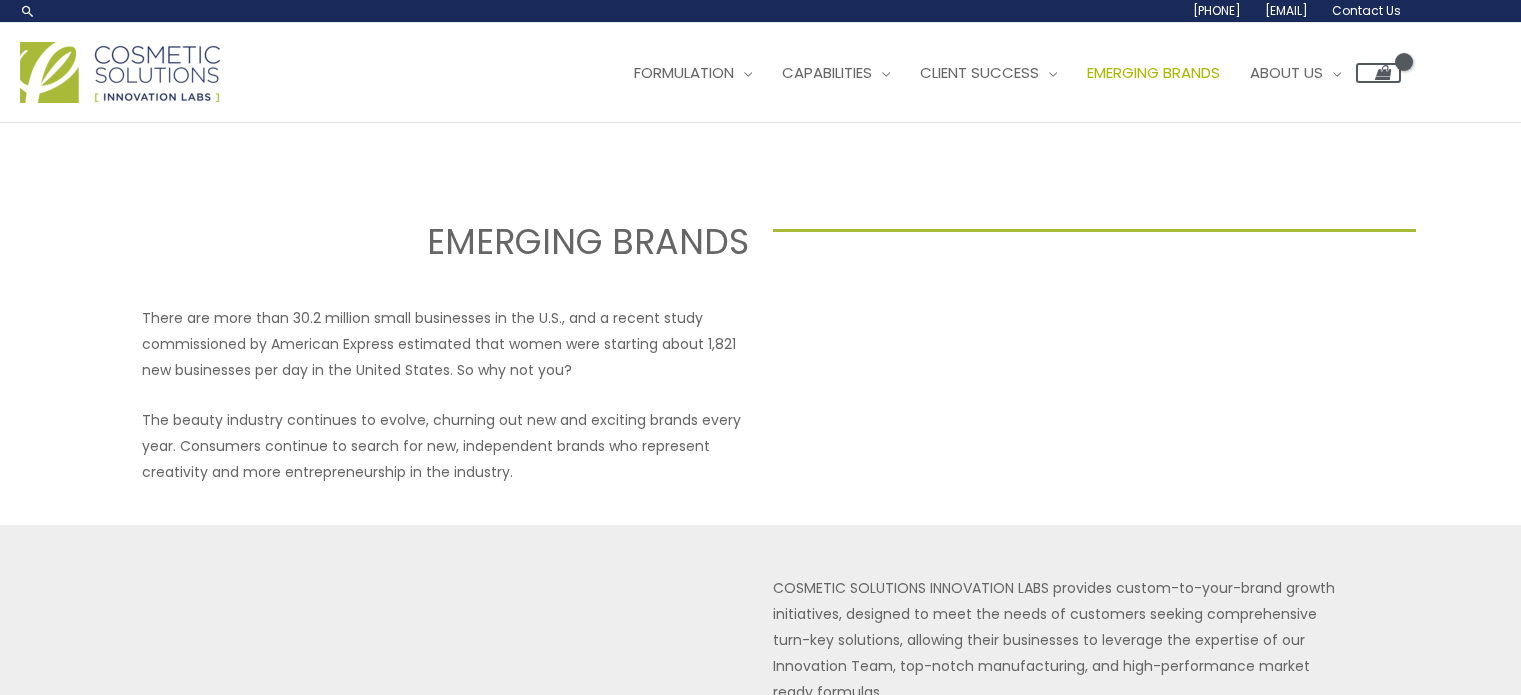 scroll, scrollTop: 0, scrollLeft: 0, axis: both 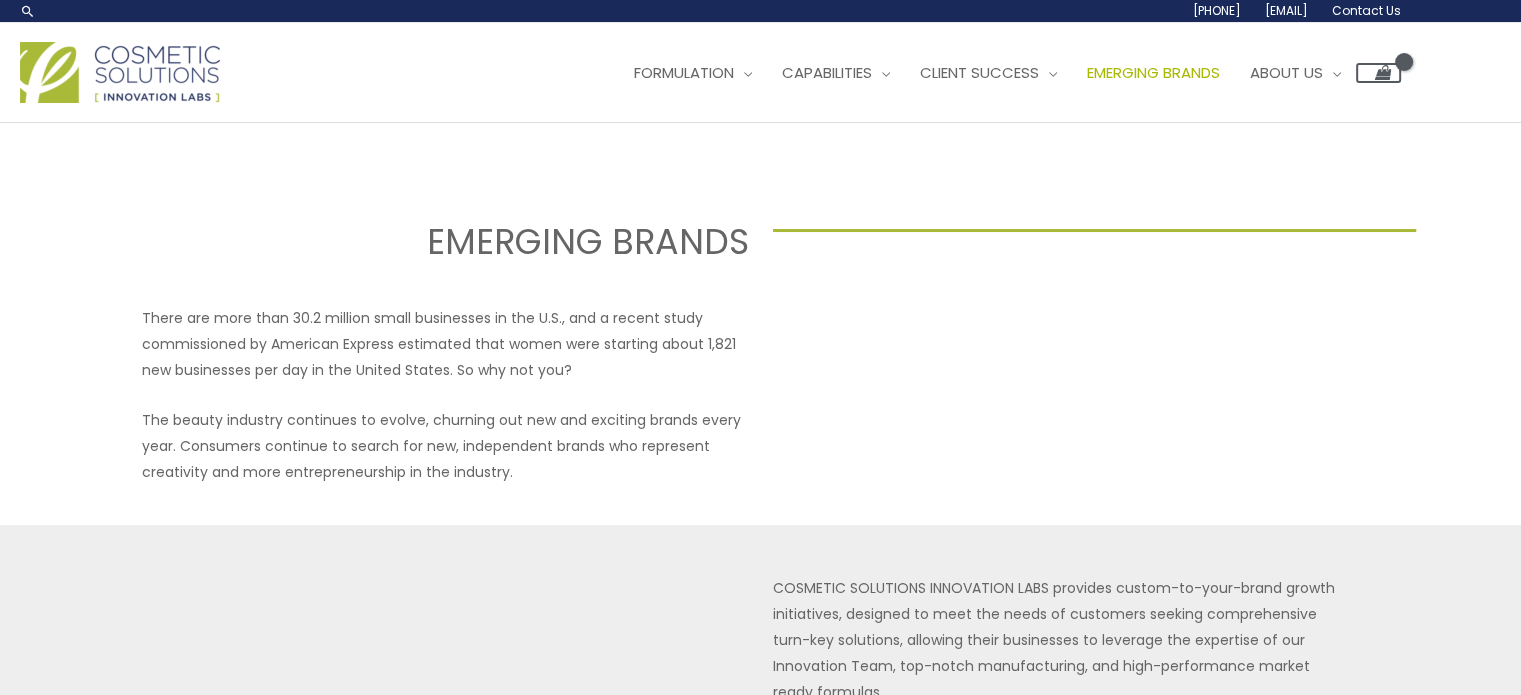 select 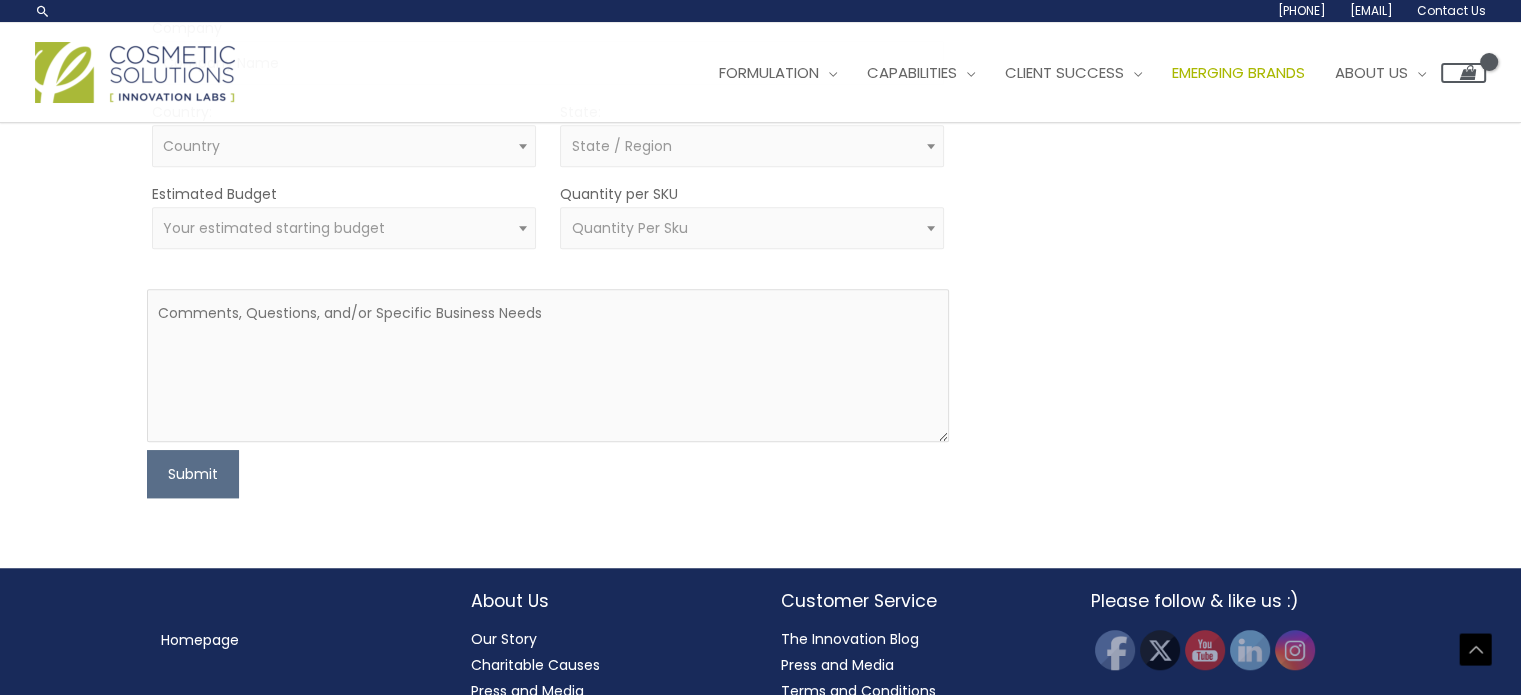 scroll, scrollTop: 1035, scrollLeft: 0, axis: vertical 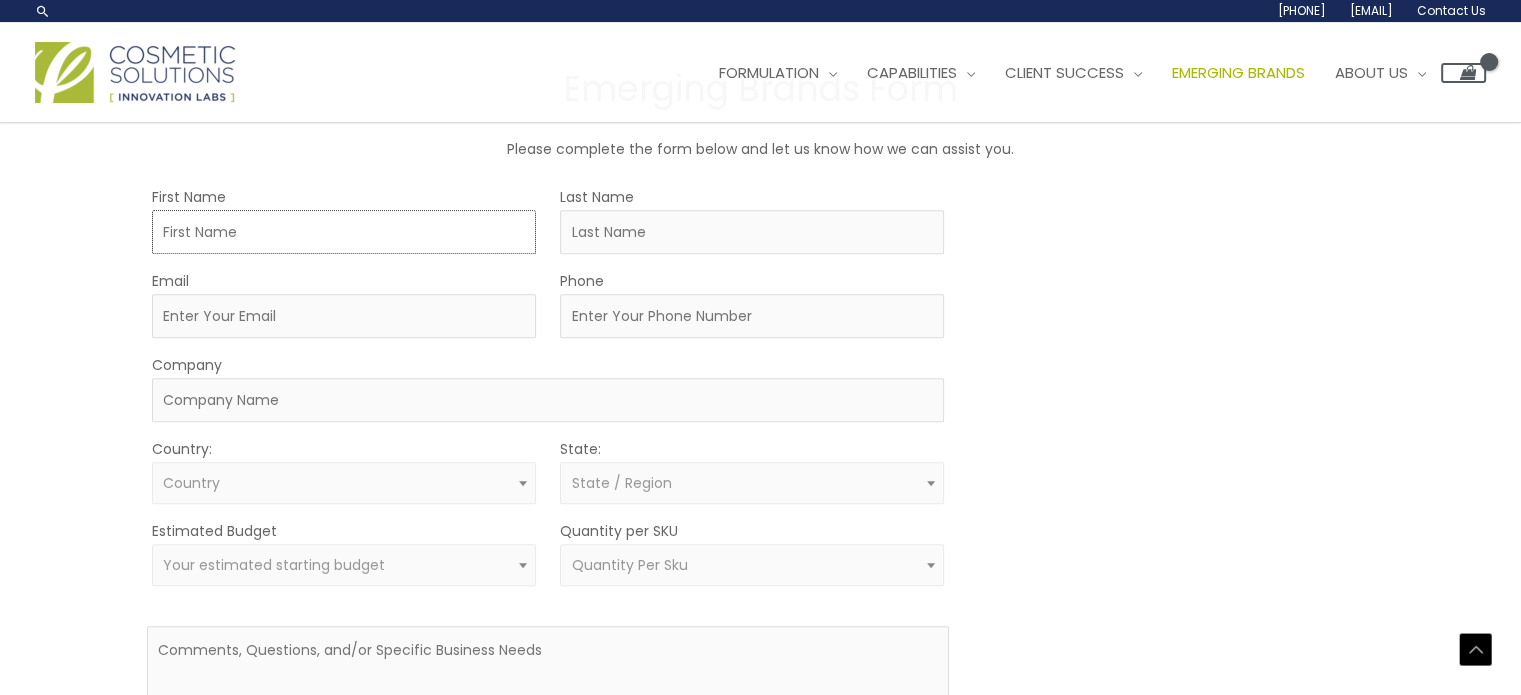 click on "First Name" at bounding box center (344, 232) 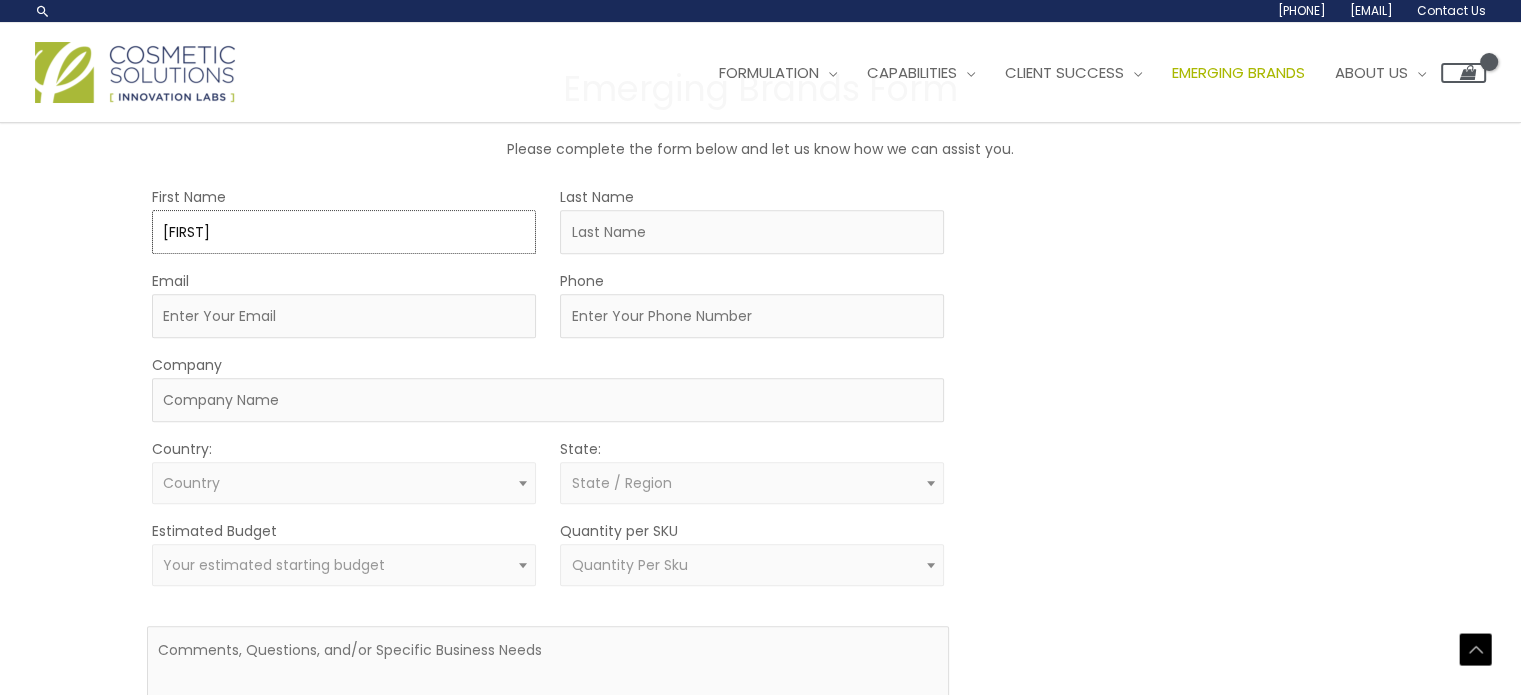 type on "[FIRST]" 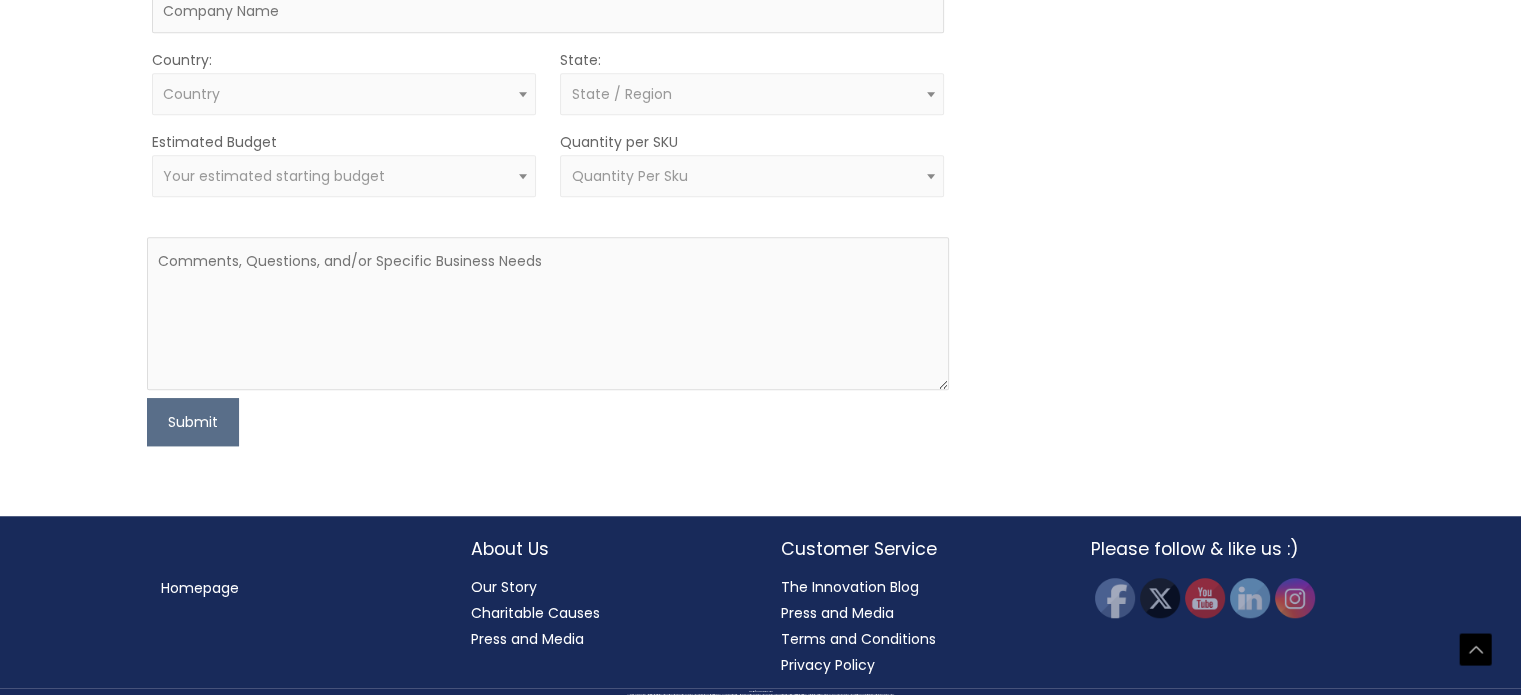 type 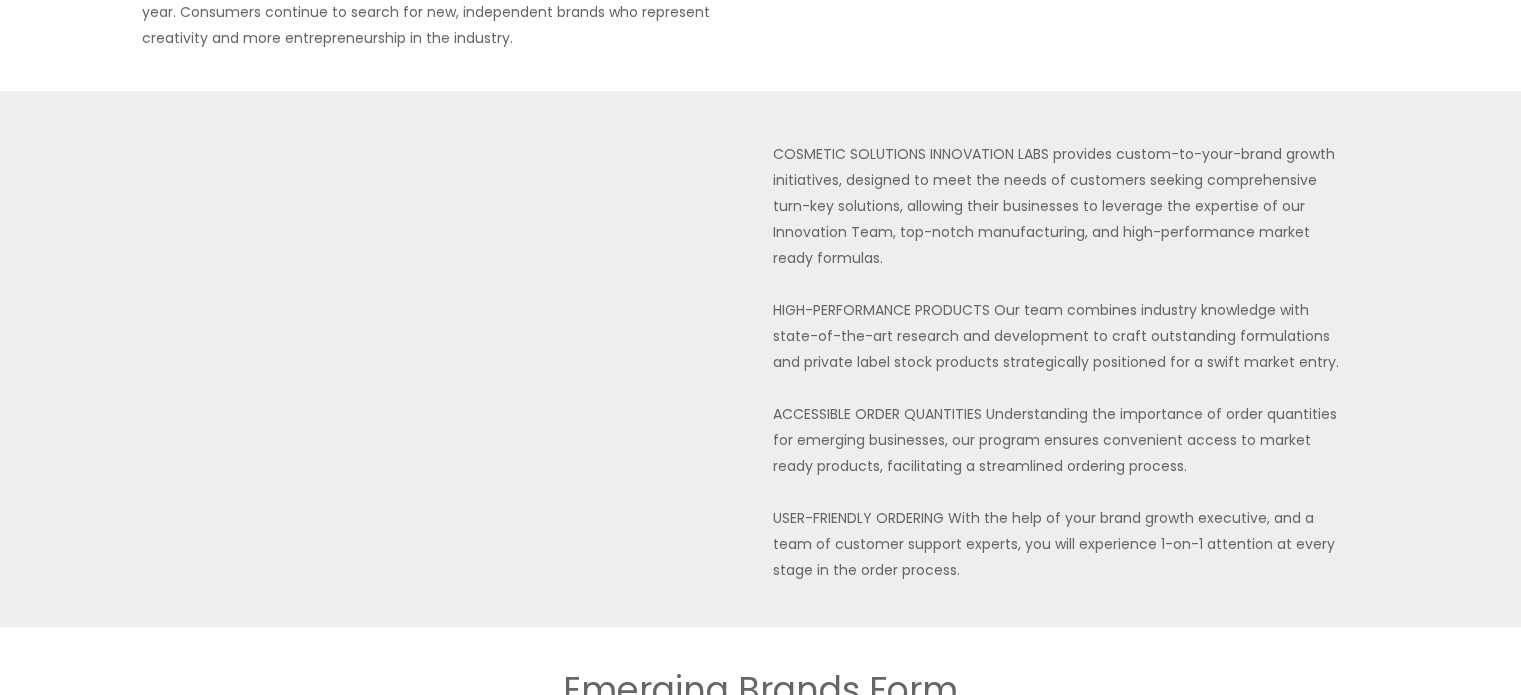 scroll, scrollTop: 0, scrollLeft: 0, axis: both 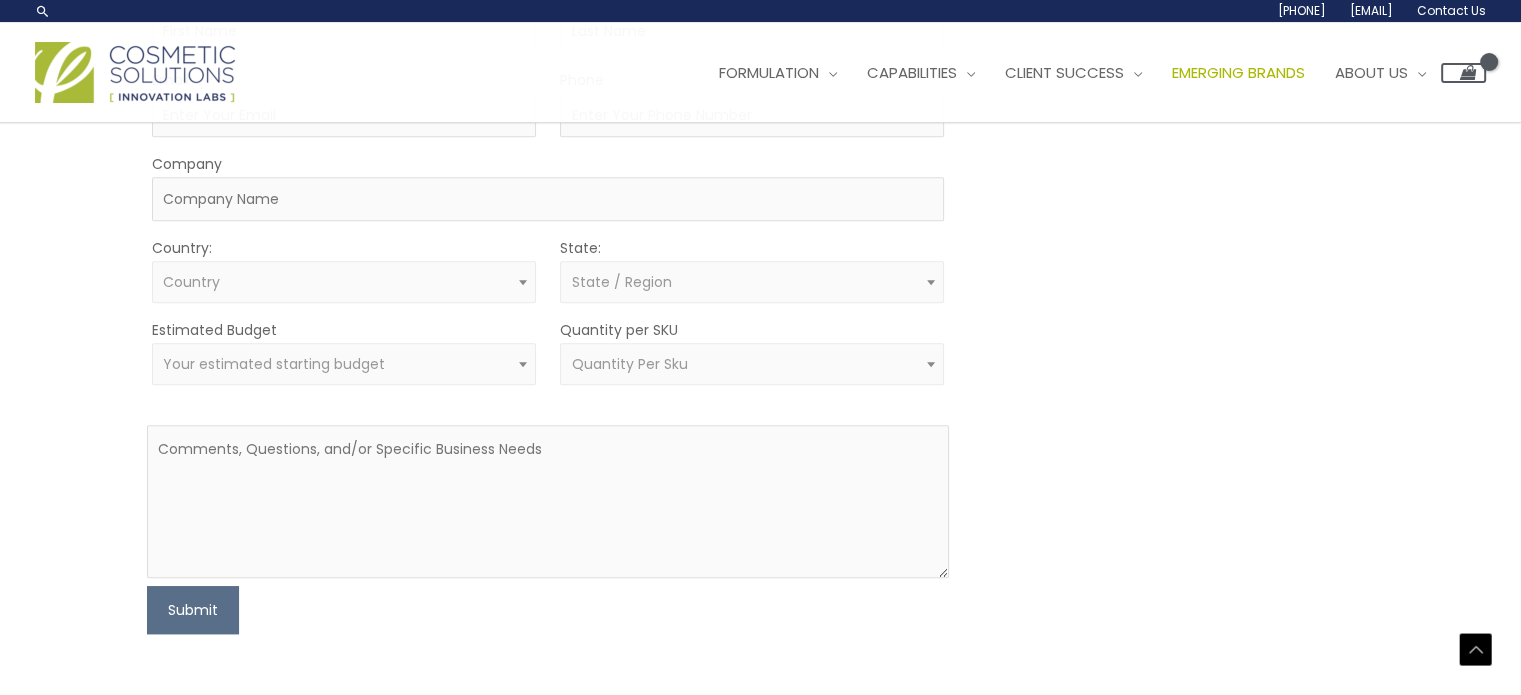 click on "Your estimated starting budget" at bounding box center [344, 364] 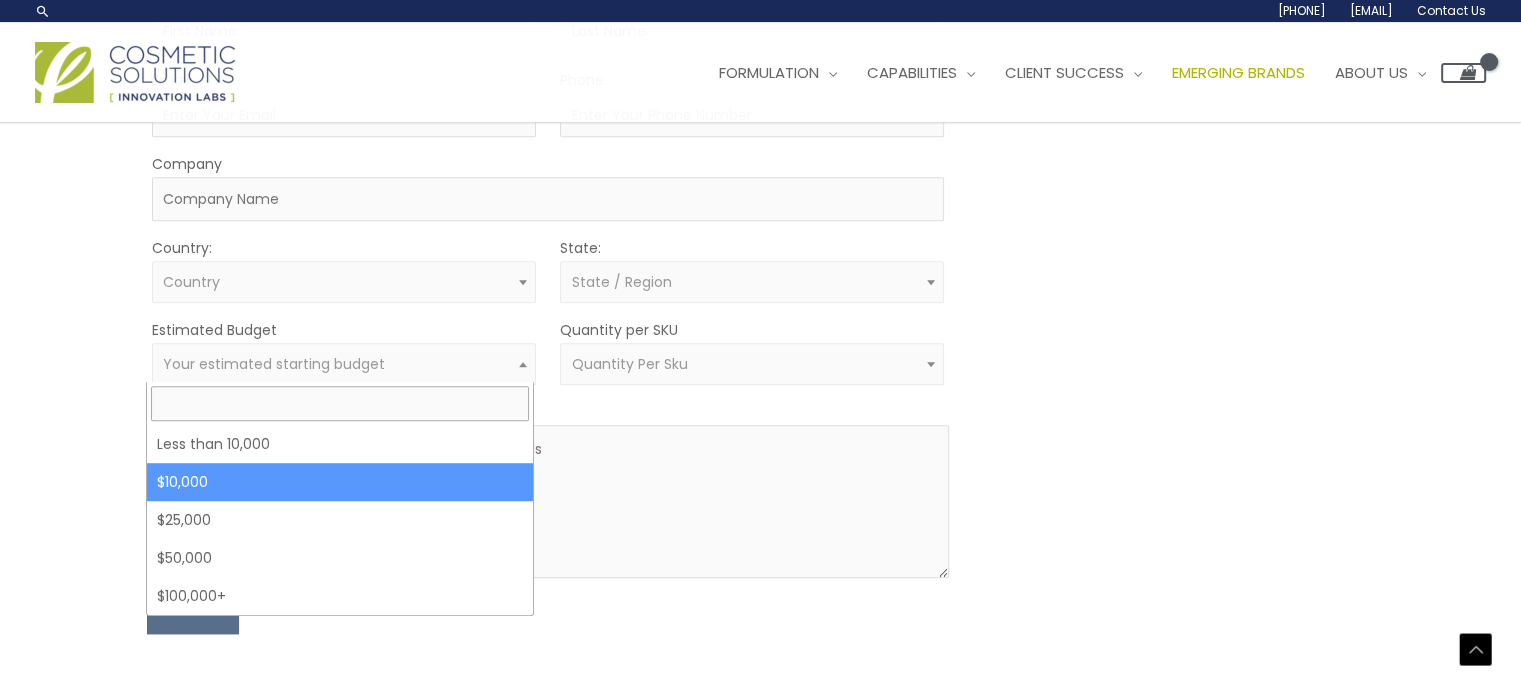 select on "10000" 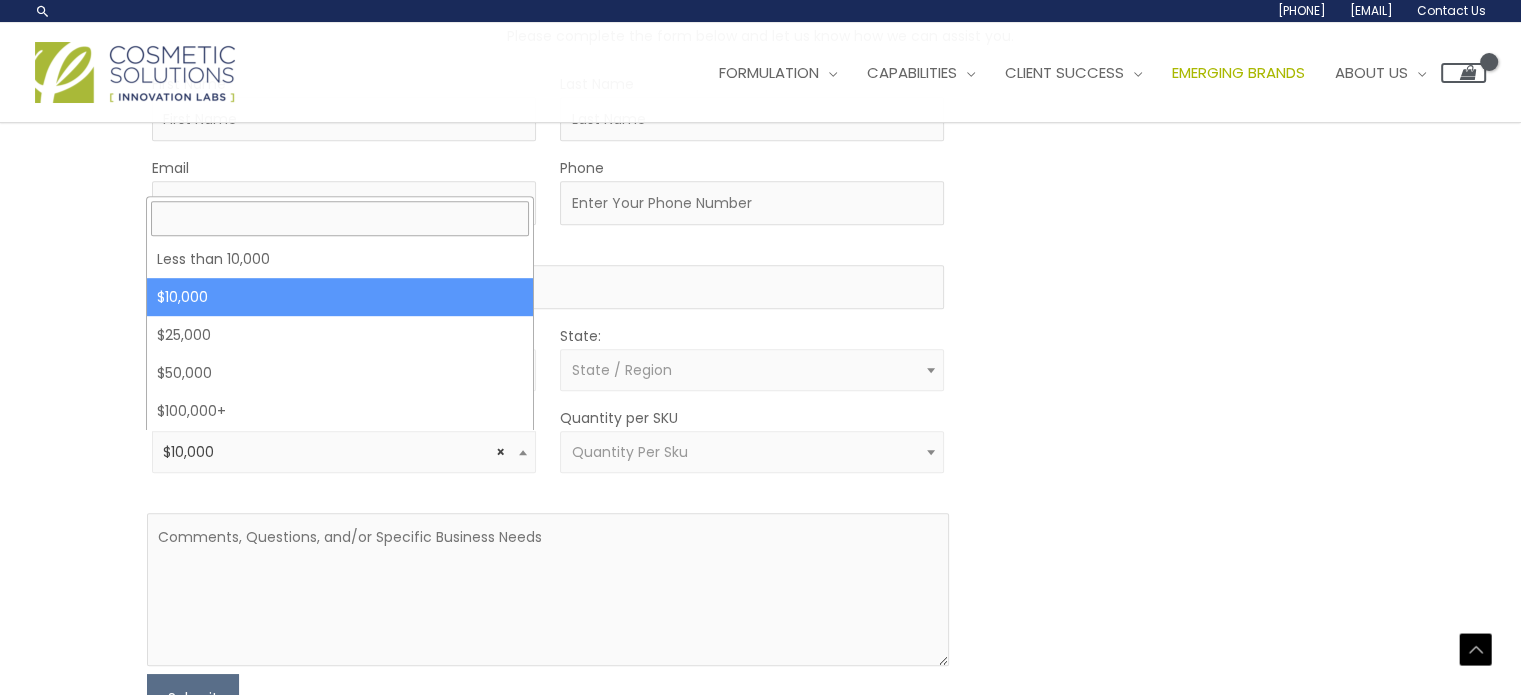 click on "× [PRICE]" at bounding box center [344, 452] 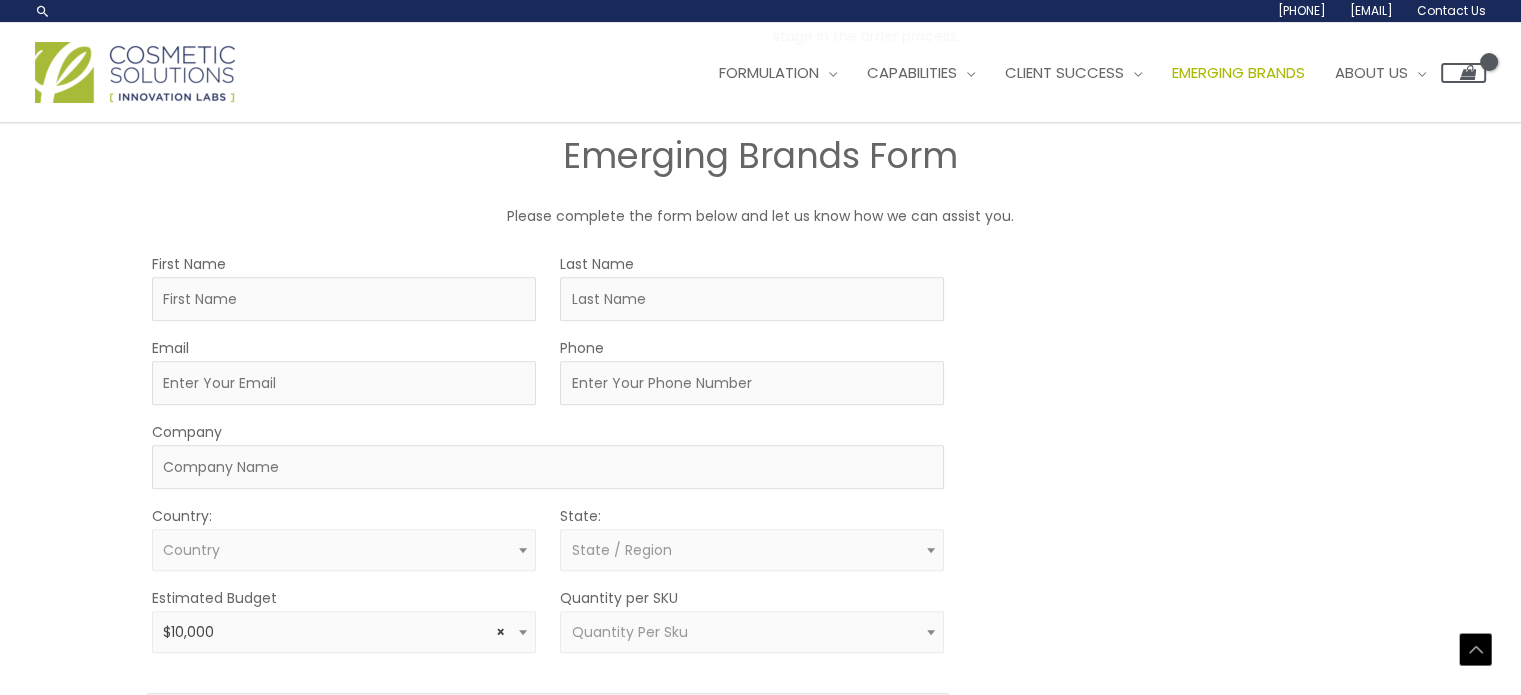 scroll, scrollTop: 968, scrollLeft: 0, axis: vertical 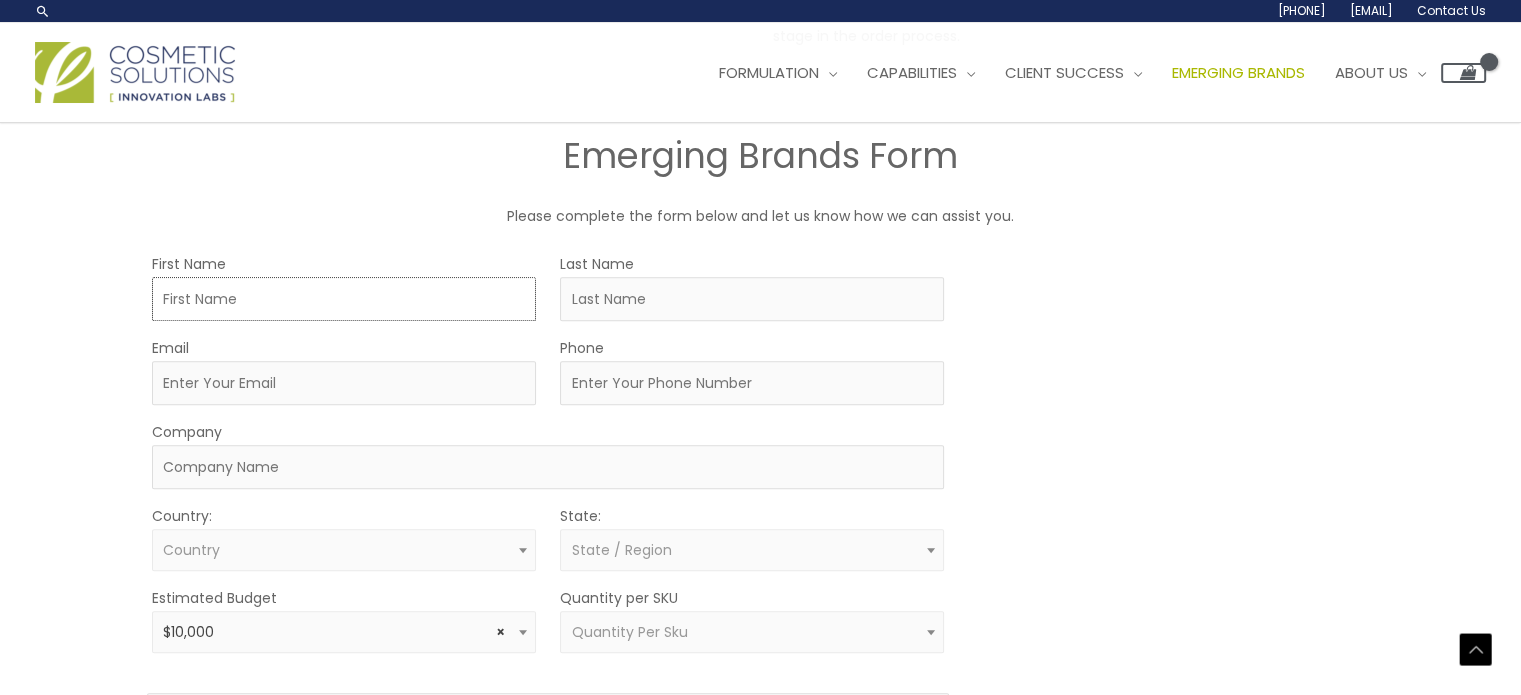 click on "First Name" at bounding box center (344, 299) 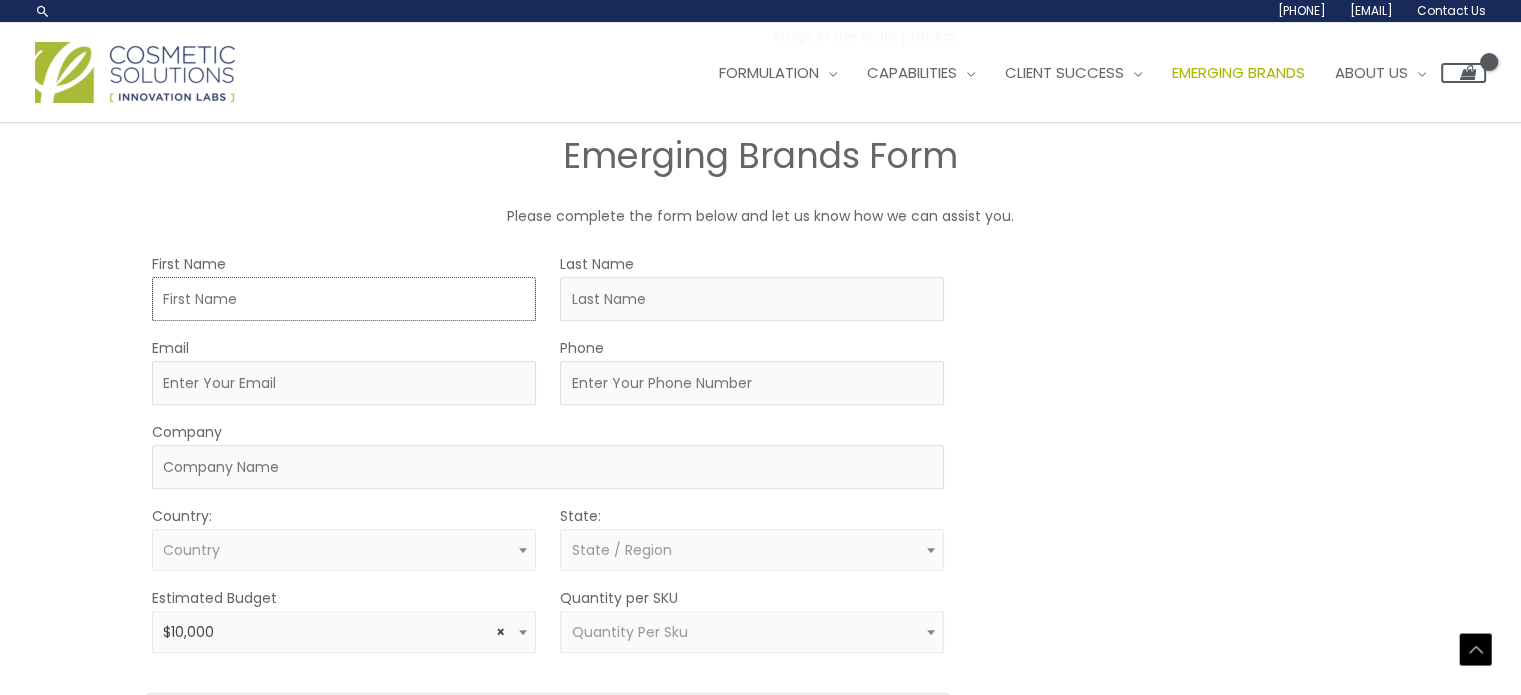 type on "[FIRST]" 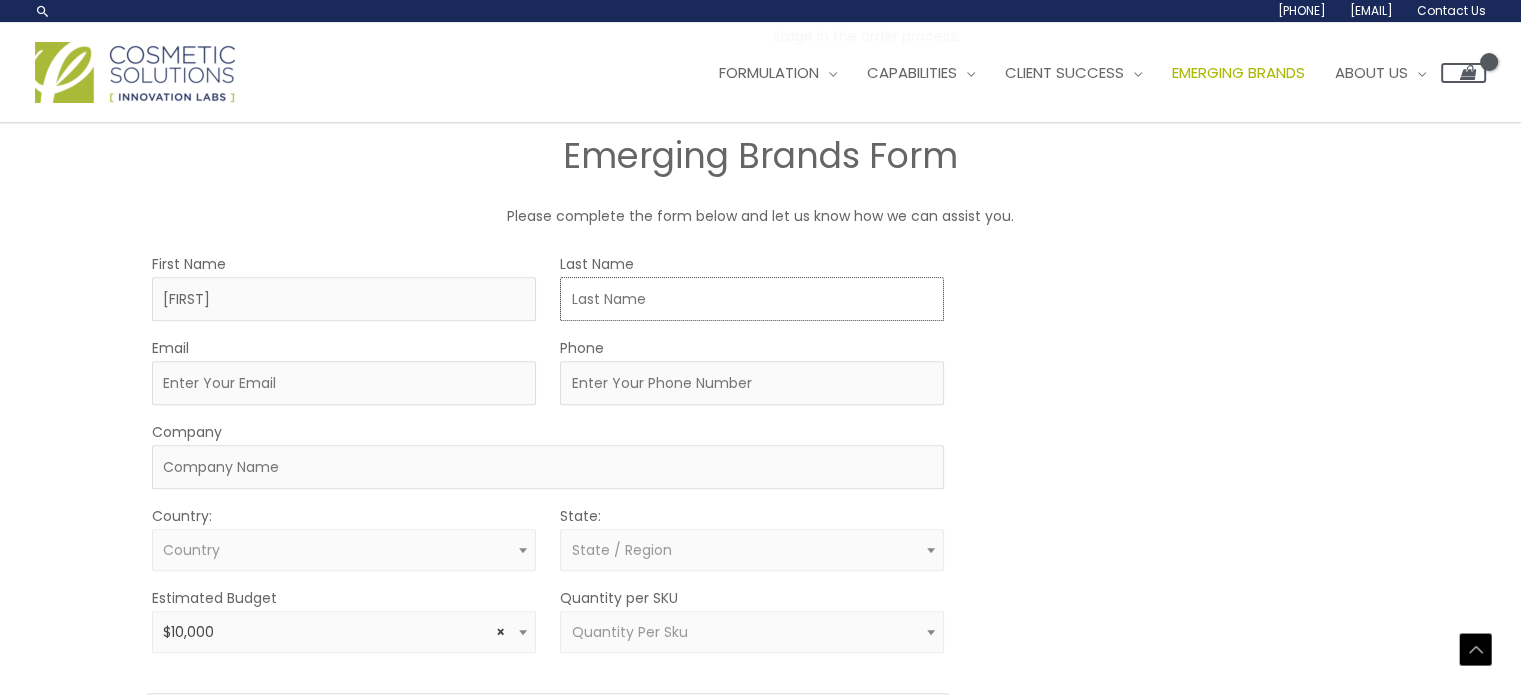 click on "Last Name" at bounding box center [752, 299] 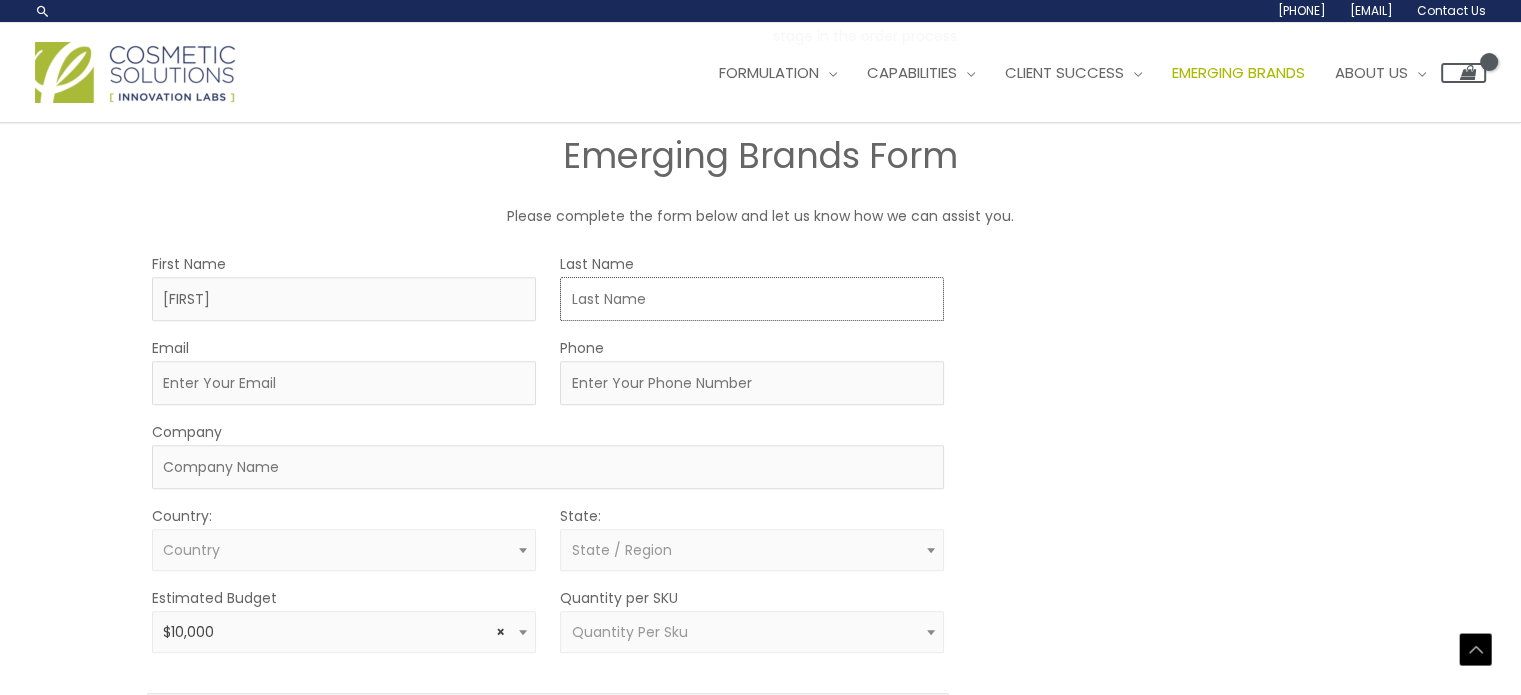 type on "[LAST]" 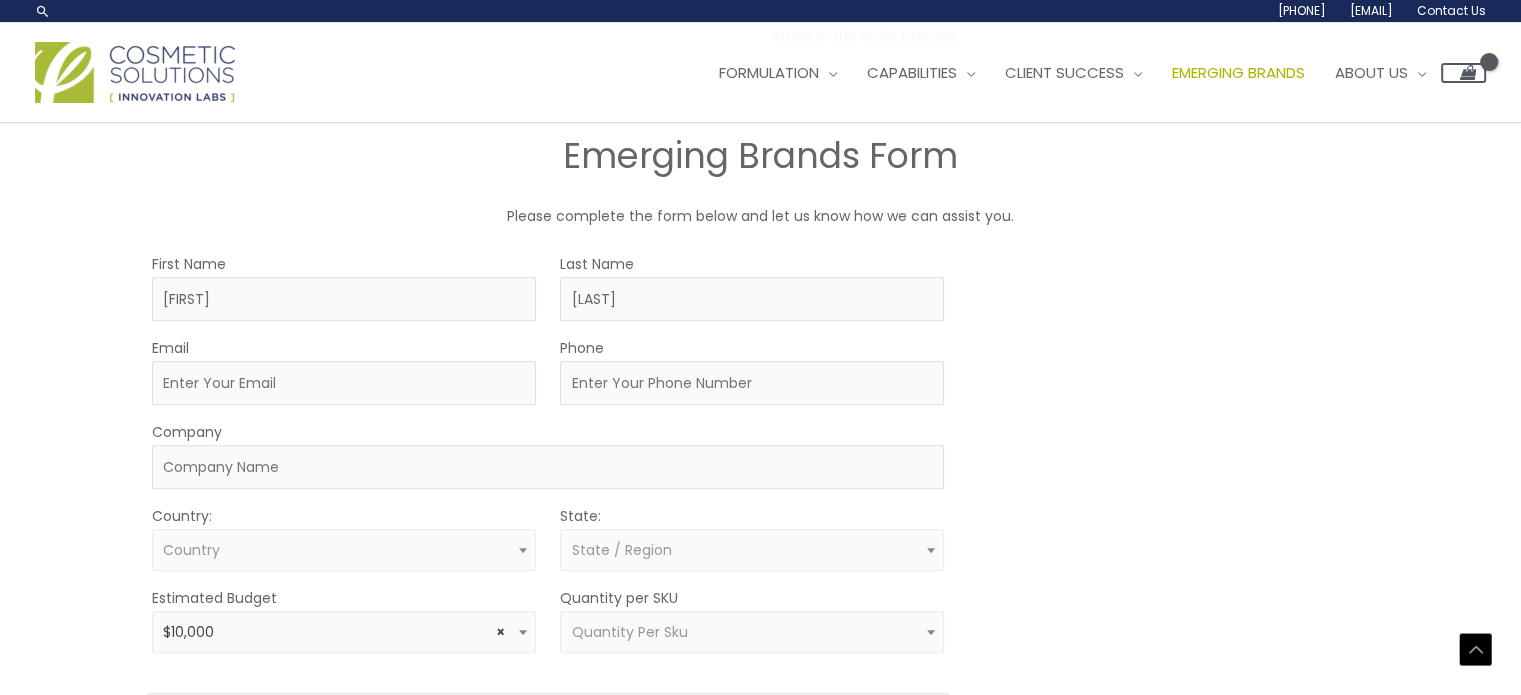 click on "Phone" at bounding box center [752, 370] 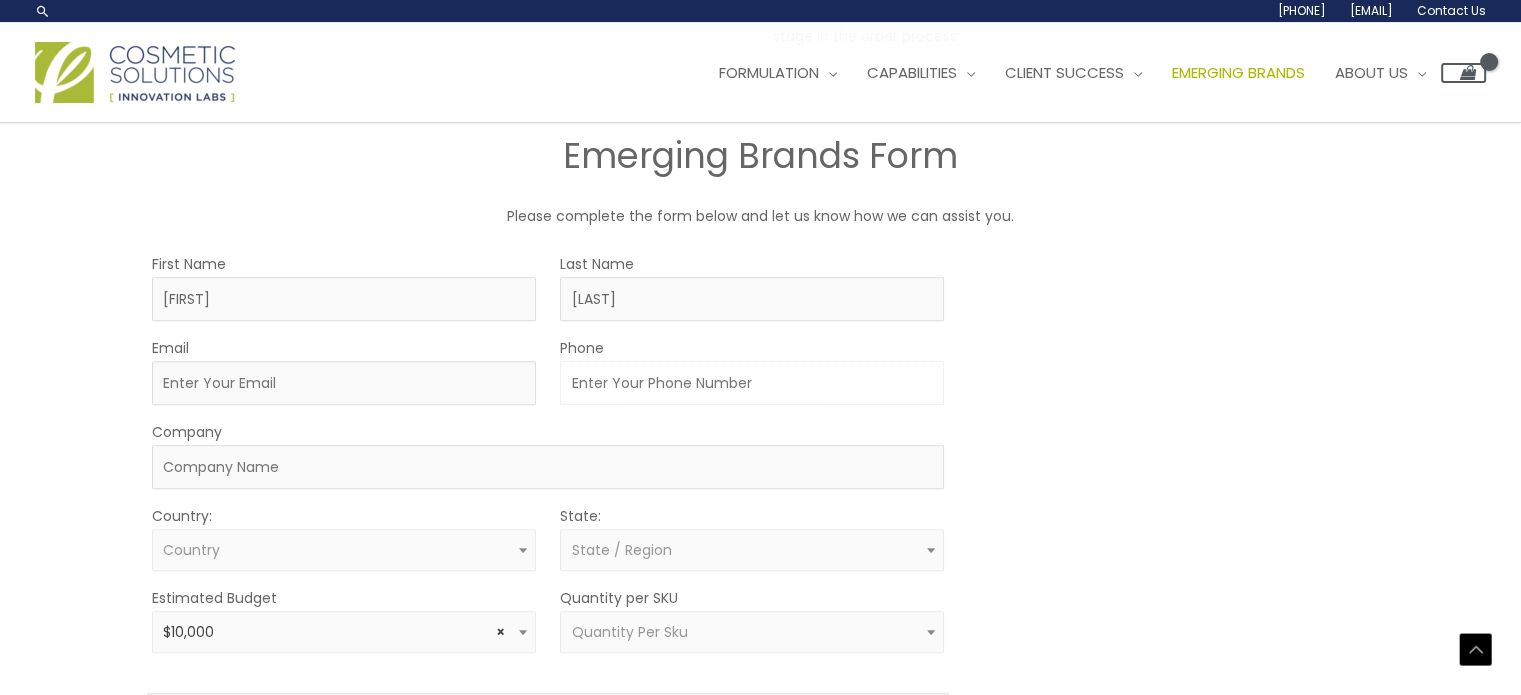click on "Phone" at bounding box center [752, 383] 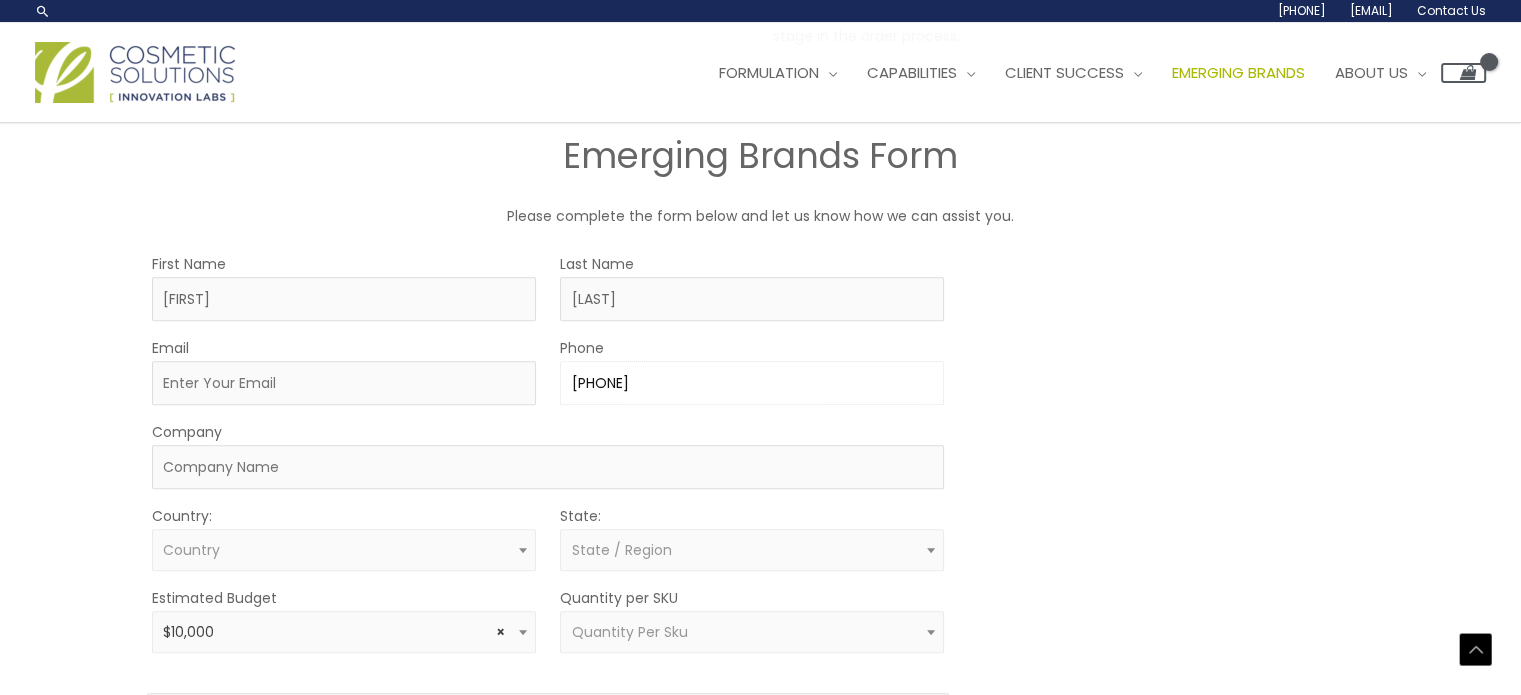 type on "[EMAIL]" 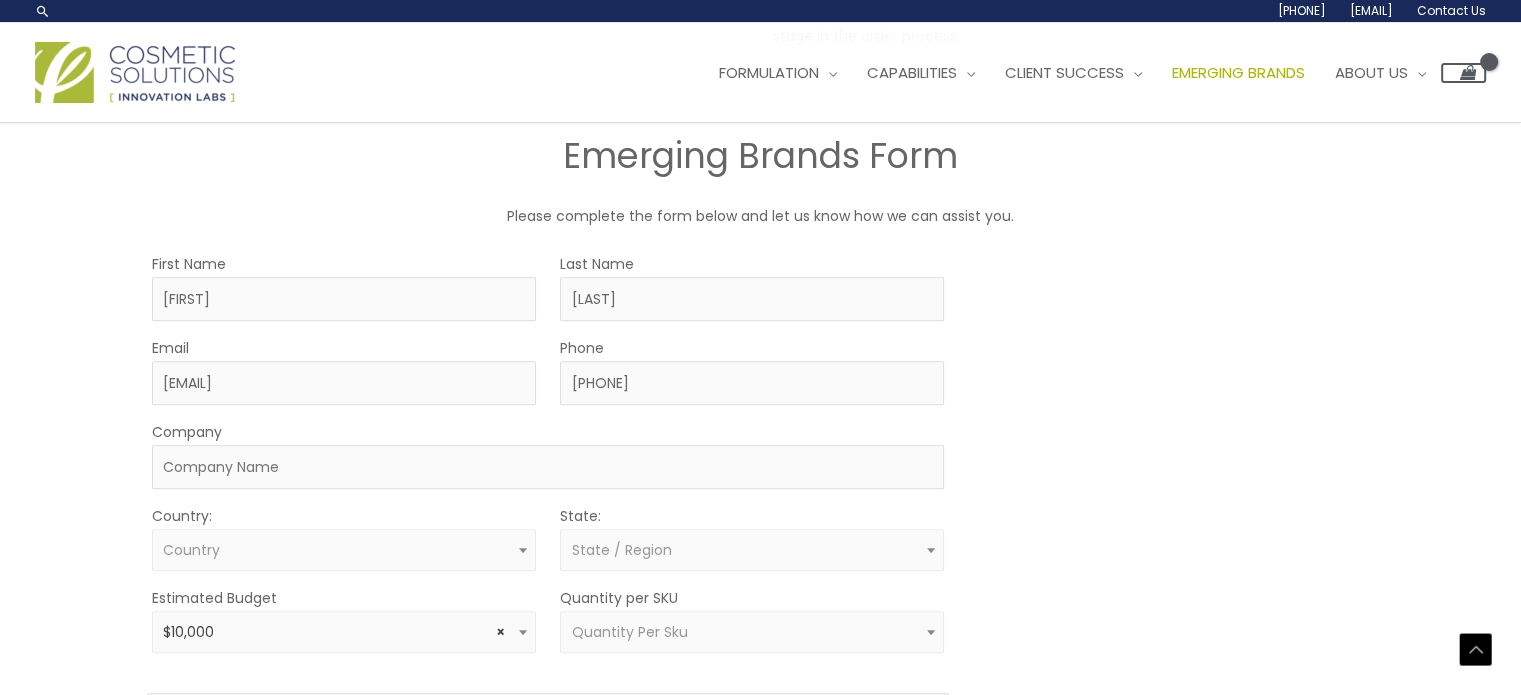 select on "United States" 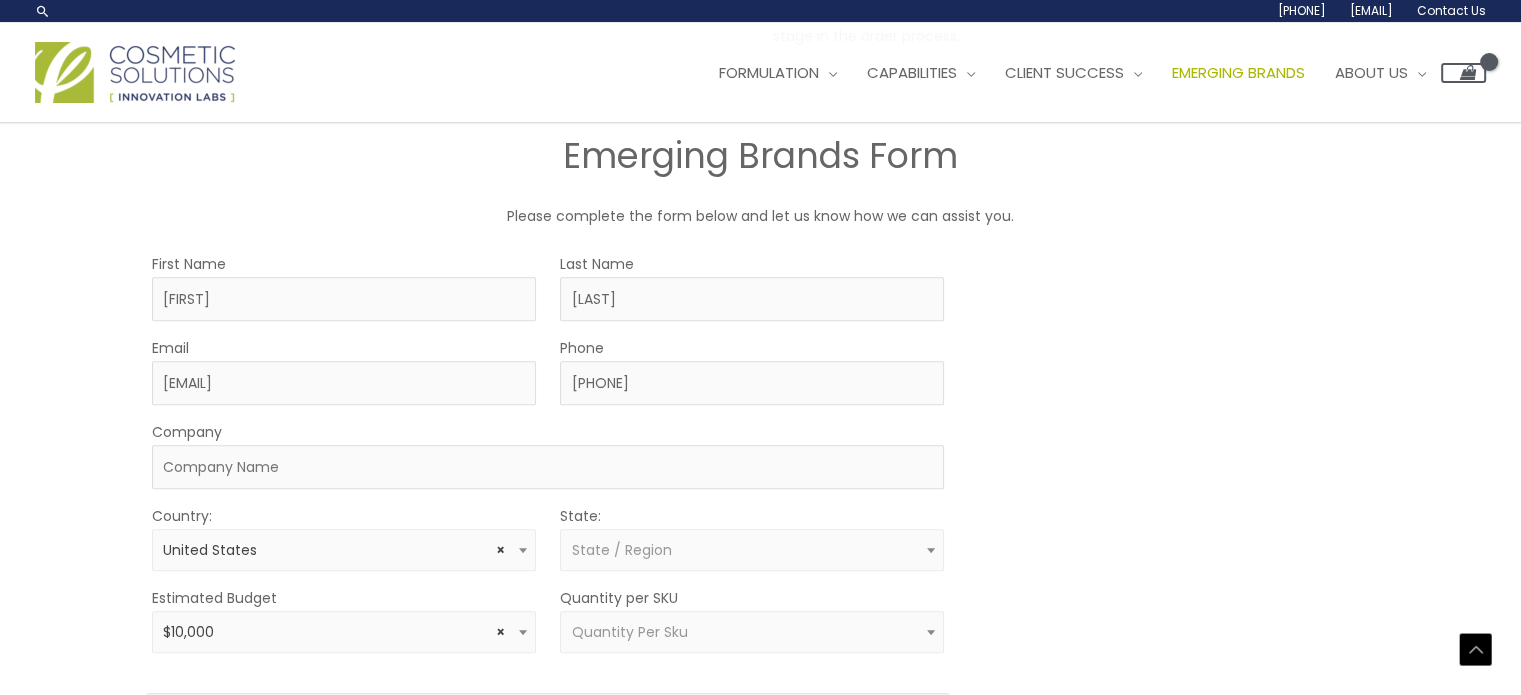 select on "[STATE]" 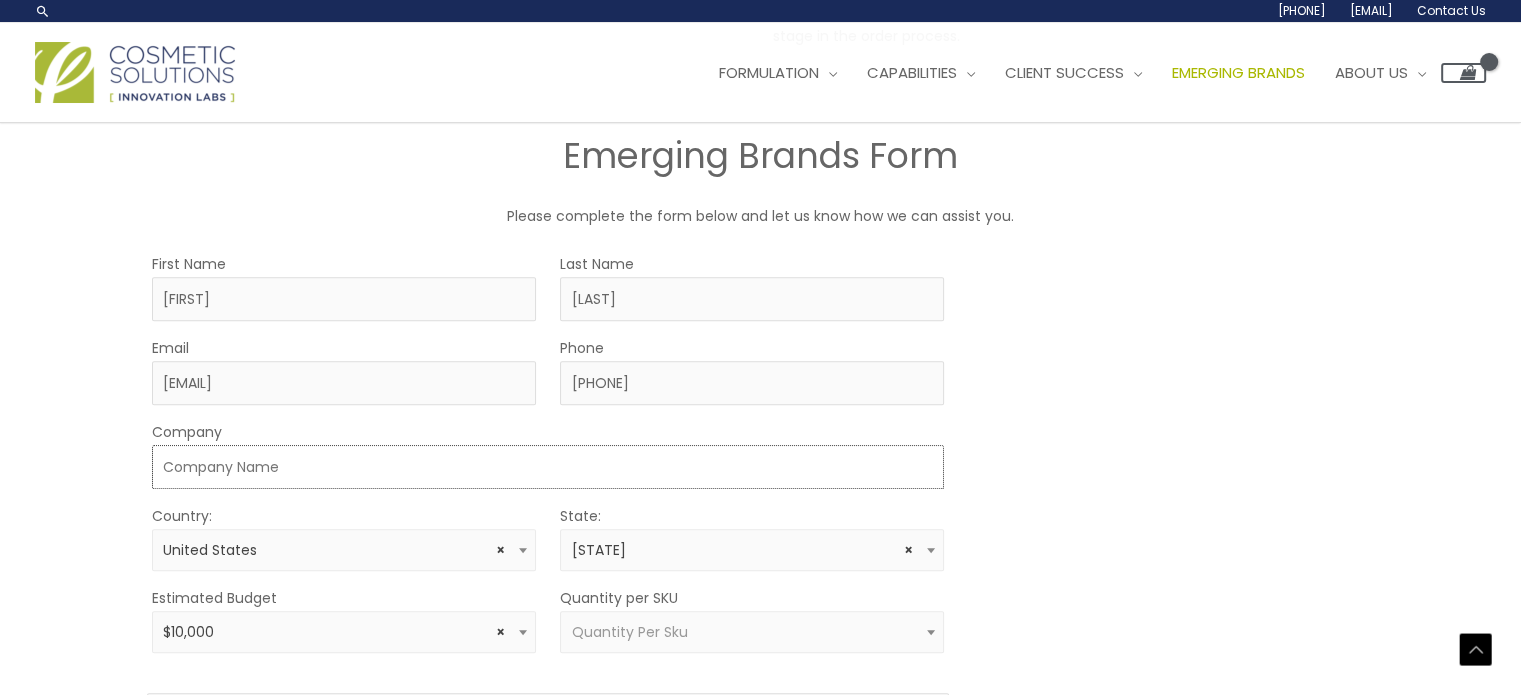click on "Company" at bounding box center (548, 467) 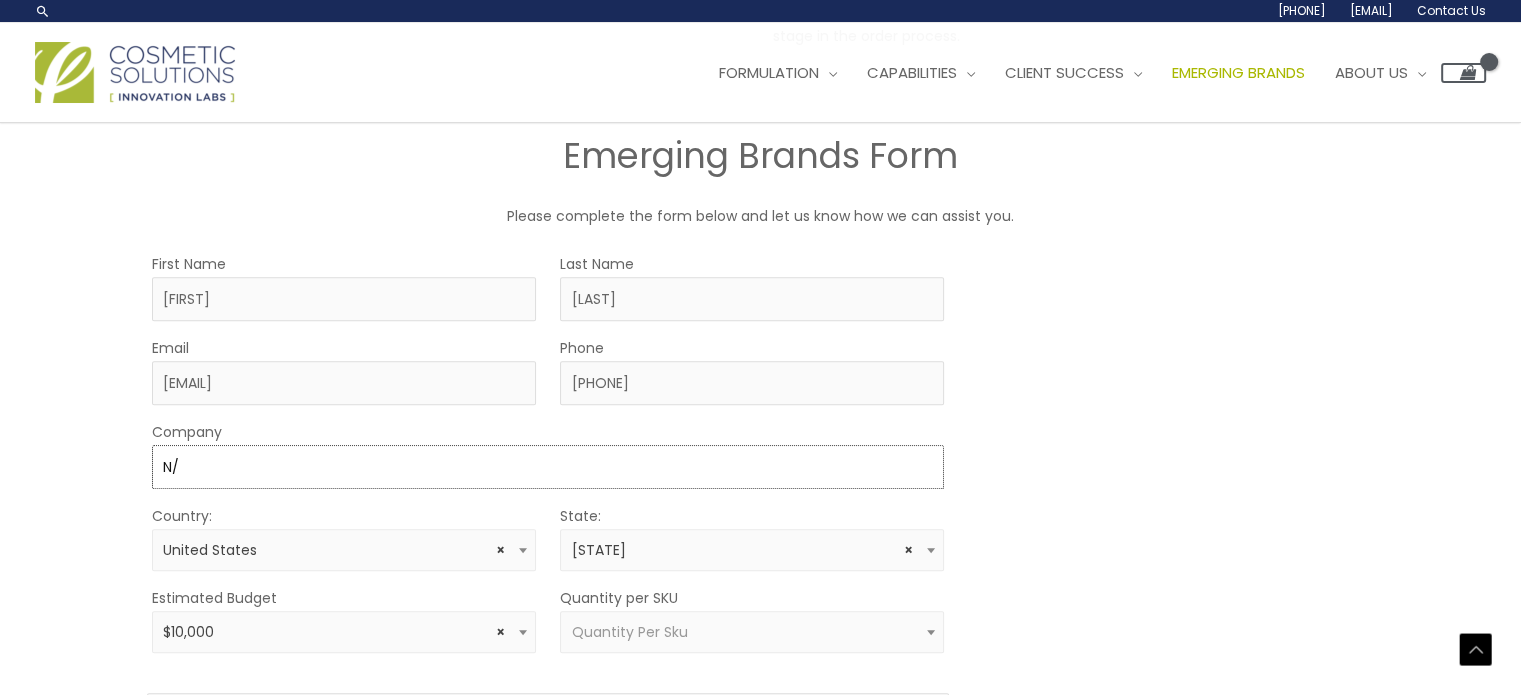 type on "N" 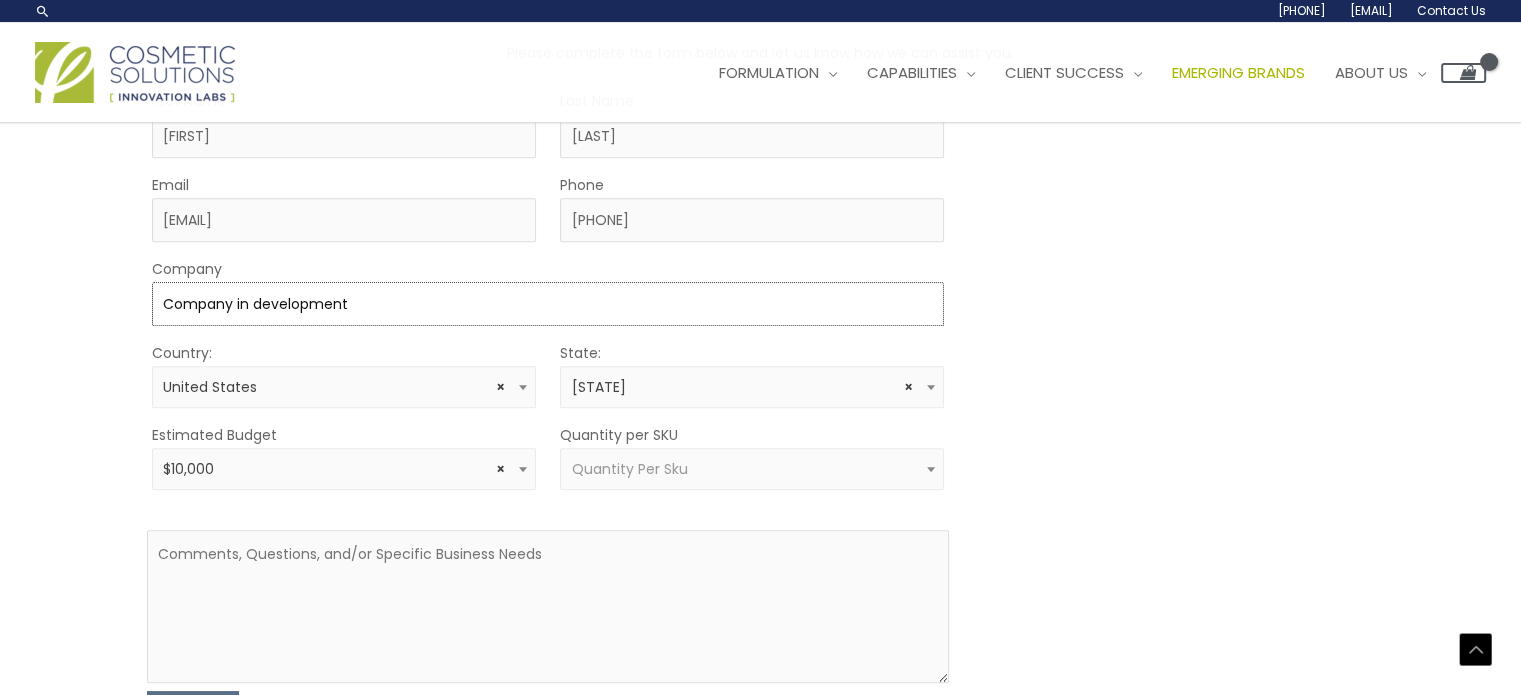 scroll, scrollTop: 1132, scrollLeft: 0, axis: vertical 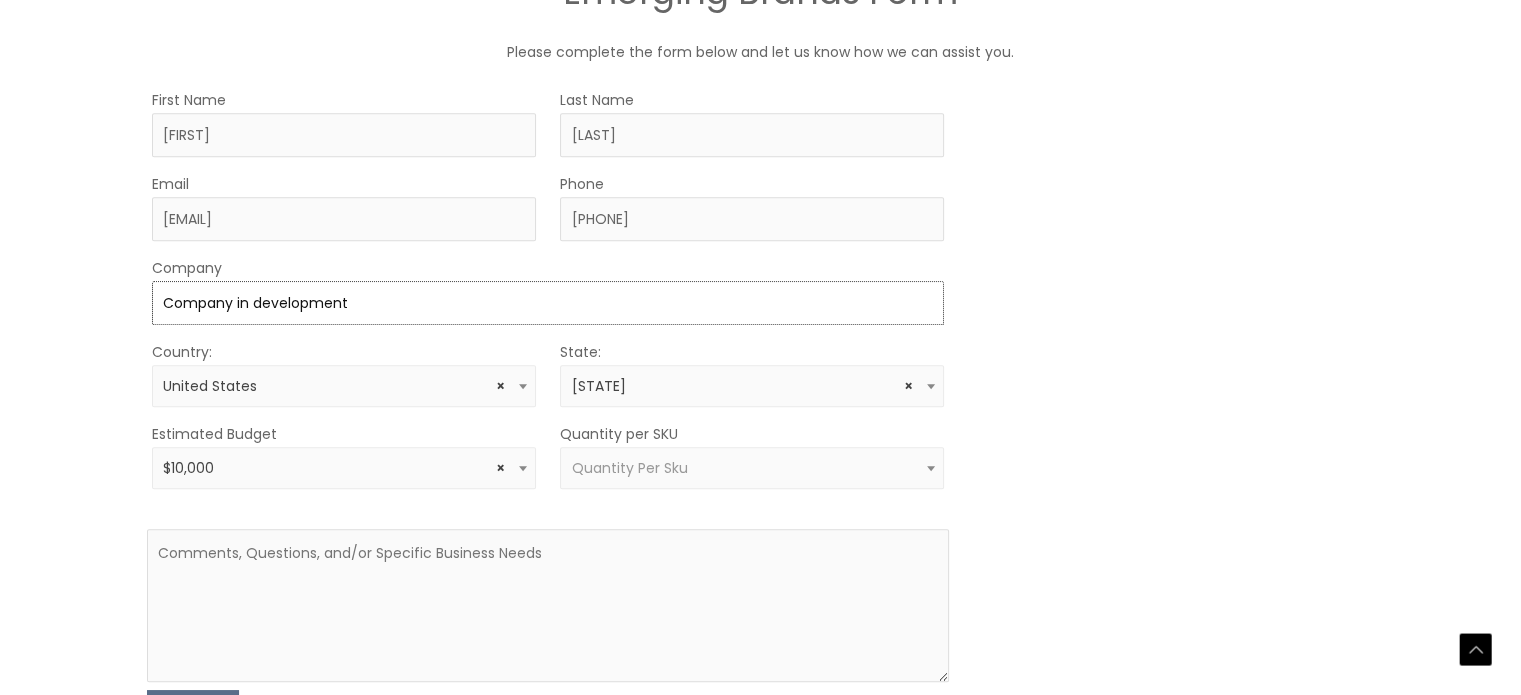 type on "Company in development" 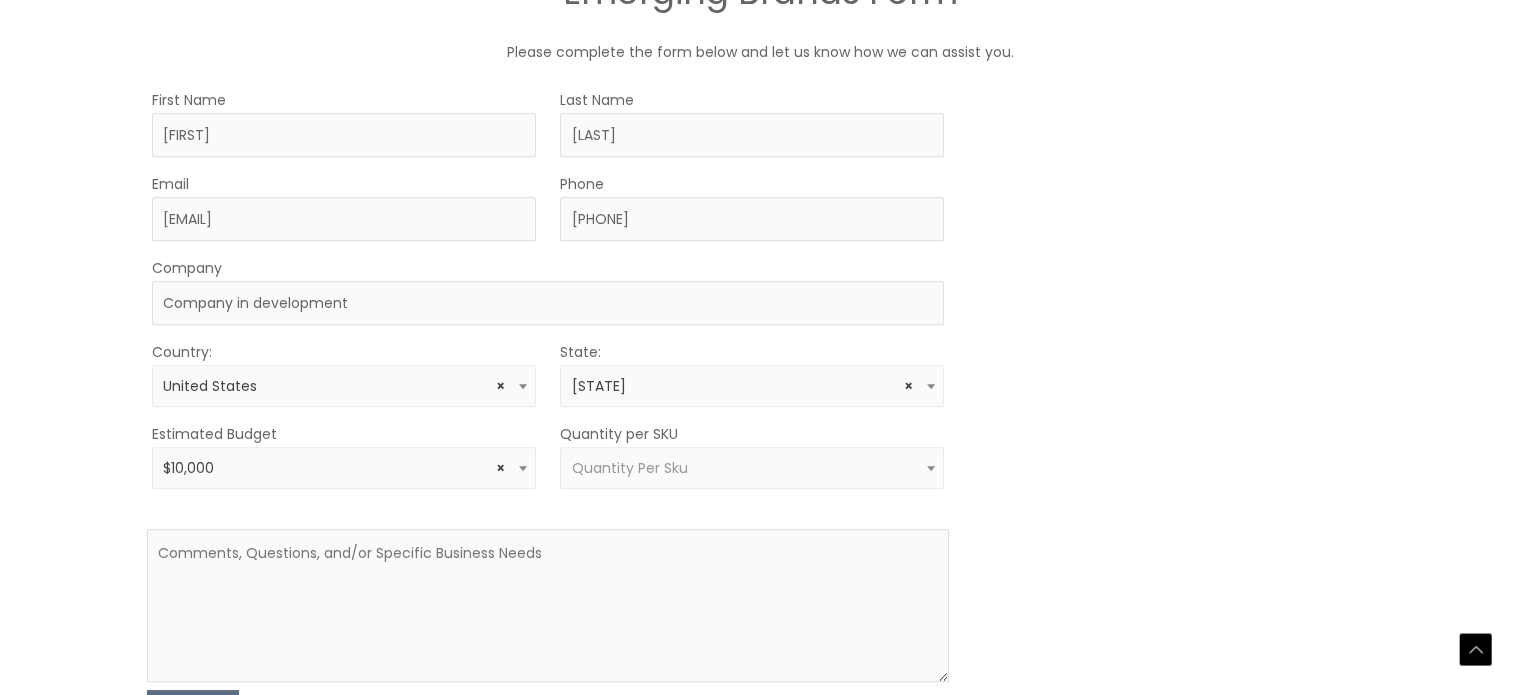 click on "× [STATE]" at bounding box center [751, 386] 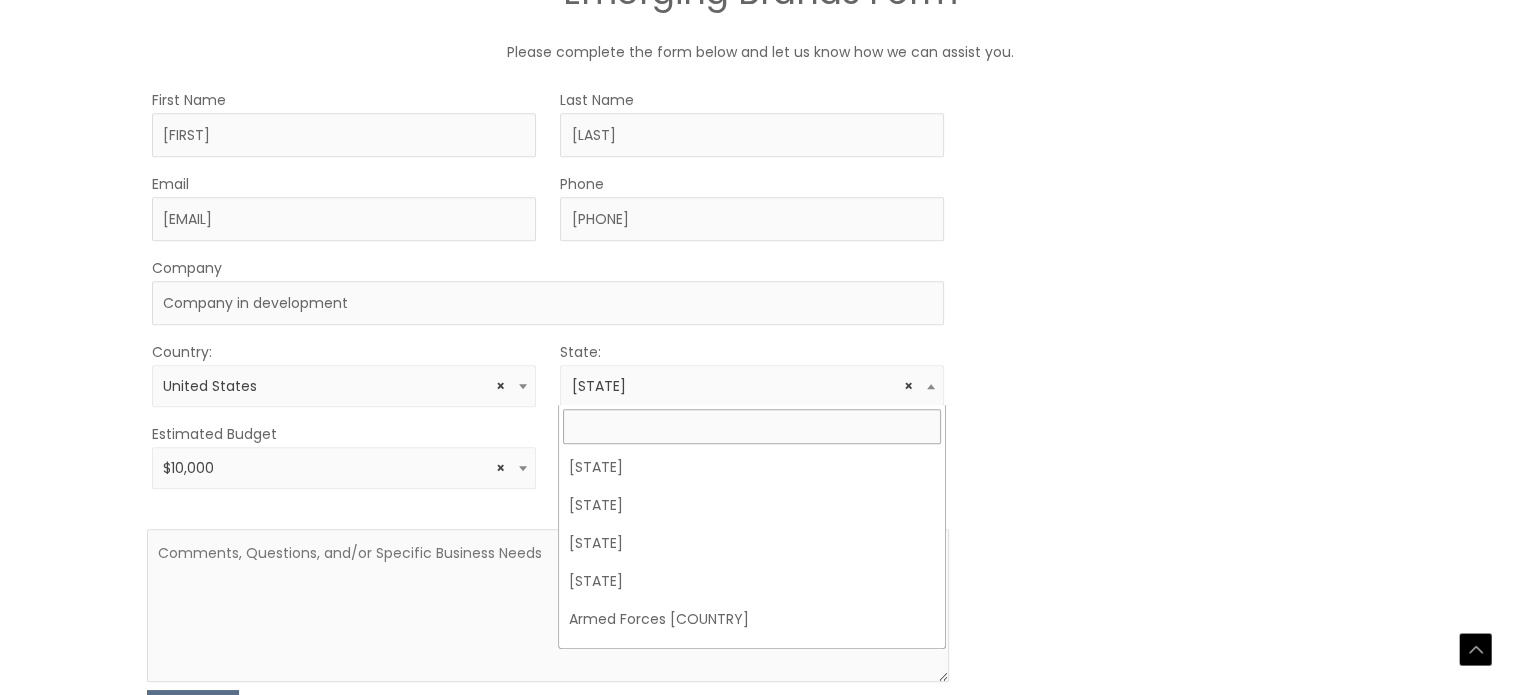 scroll, scrollTop: 1482, scrollLeft: 0, axis: vertical 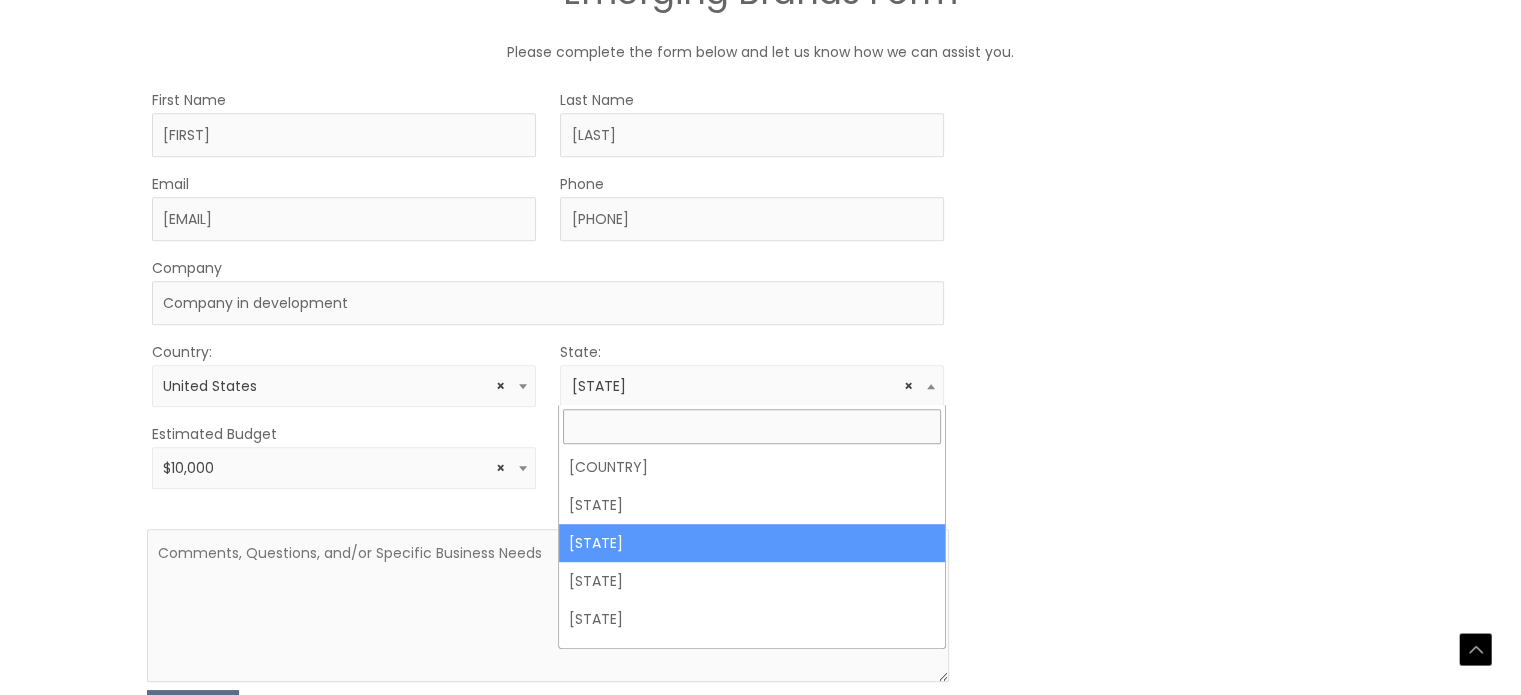 click on "[FIRST] Name
[FIRST]
Last Name
[LAST]
Email
[EMAIL]
Phone
[PHONE]
Company
Company in development
Country:
Select country United States Afghanistan Aland Islands Albania Algeria Andorra American Samoa Angola Anguilla Antarctica Antigua and Barbuda Argentina Armenia Aruba Australia Austria Azerbaijan Bahamas Bahrain Bangladesh Barbados Belarus Belgium Belize Benin Bermuda Bhutan Bolivia Bonaire, Saint Eustatius and Saba Bosnia and Herzegovina Botswana Bouvet Island Brazil British Indian Ocean Territory Brunei Darussalam Bulgaria Burkina Faso Burundi Cambodia Cameroon Canada Cape Verde Cayman Islands Central African Republic CCeuta and Melilla Chad Chile China Christmas Island Cocos (Keeling) Islands Colombia Comoros Congo, Republic of Congo, Democratic Republic of Cook Islands Costa Rica Cote d'Ivoire Croatia/Hrvatska Cuba Curaçao Cyprus Czech Republic Denmark Djibouti Dominica Dominican Republic East Timor [COUNTRY] Egypt El Salvador Equatorial Guinea Eritrea Estonia Ethiopia Falkland Islands Faroe Islands France French Guiana French Polynesia French Southern Territories Gabon Gambia Georgia Ghana" at bounding box center [548, 412] 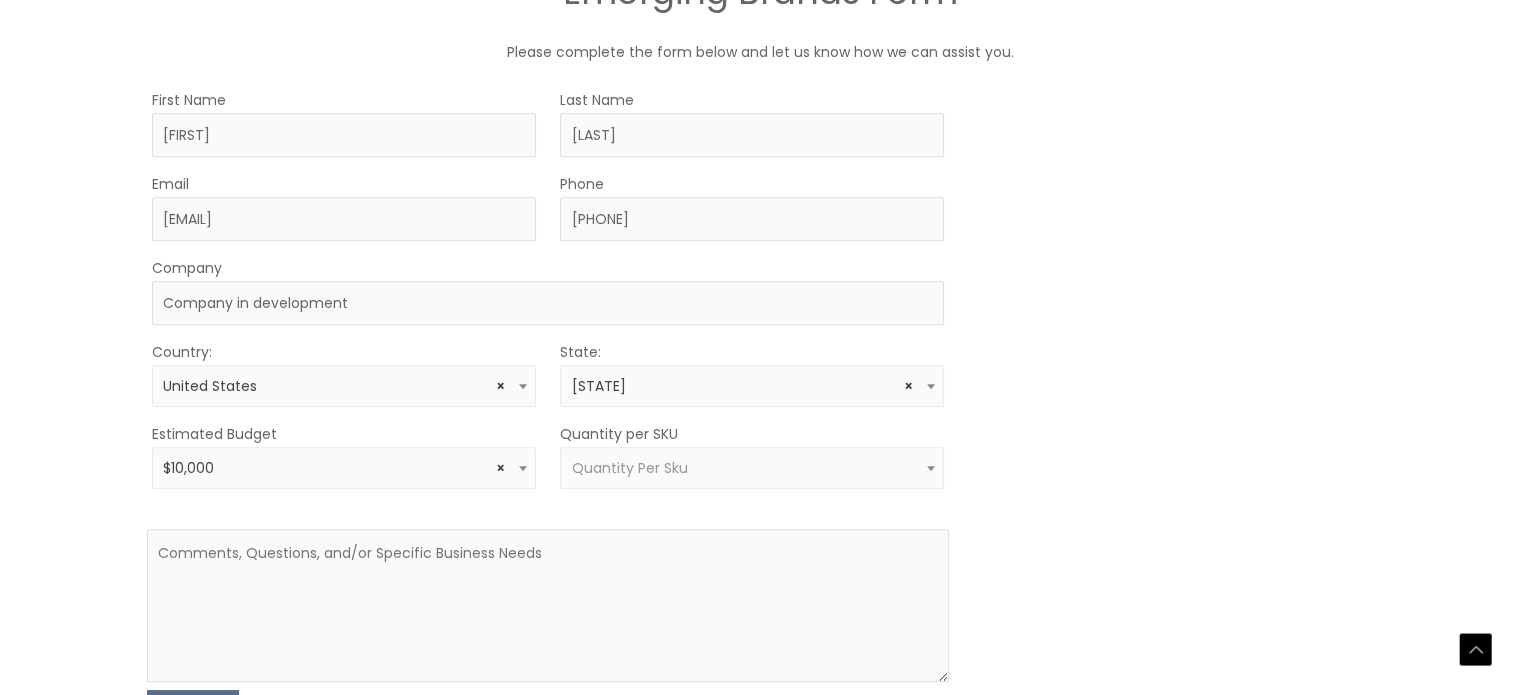 click on "Quantity Per Sku" at bounding box center (629, 468) 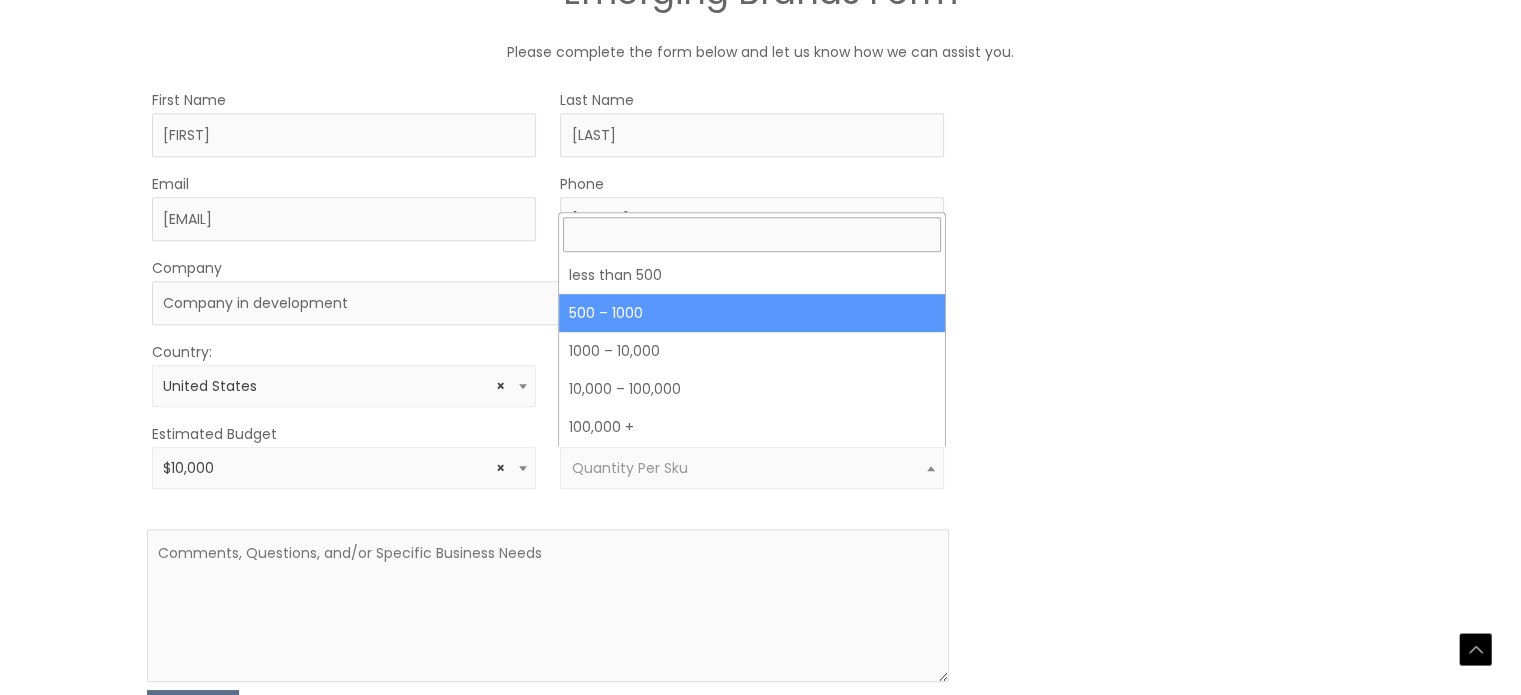 select on "8" 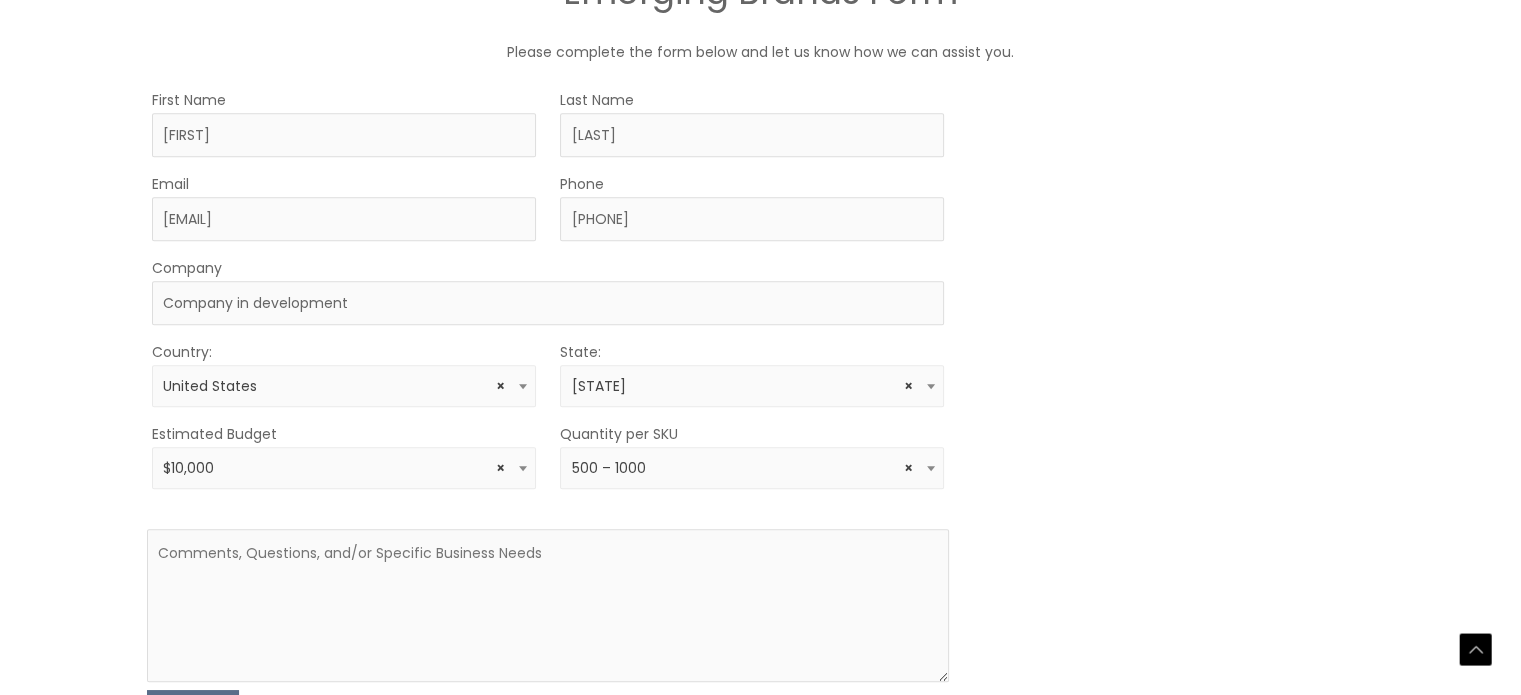 click on "× [PRICE] – [PRICE]" at bounding box center [751, 468] 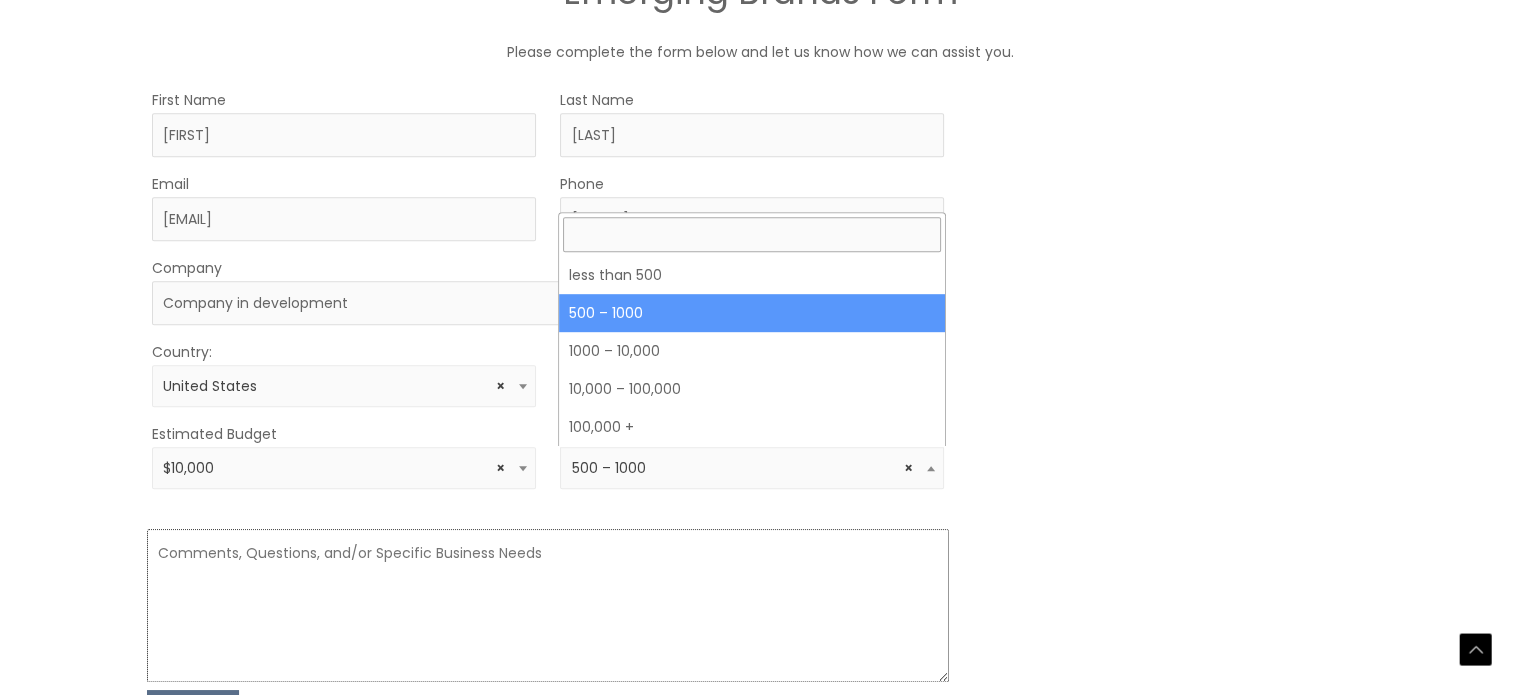 click at bounding box center (548, 605) 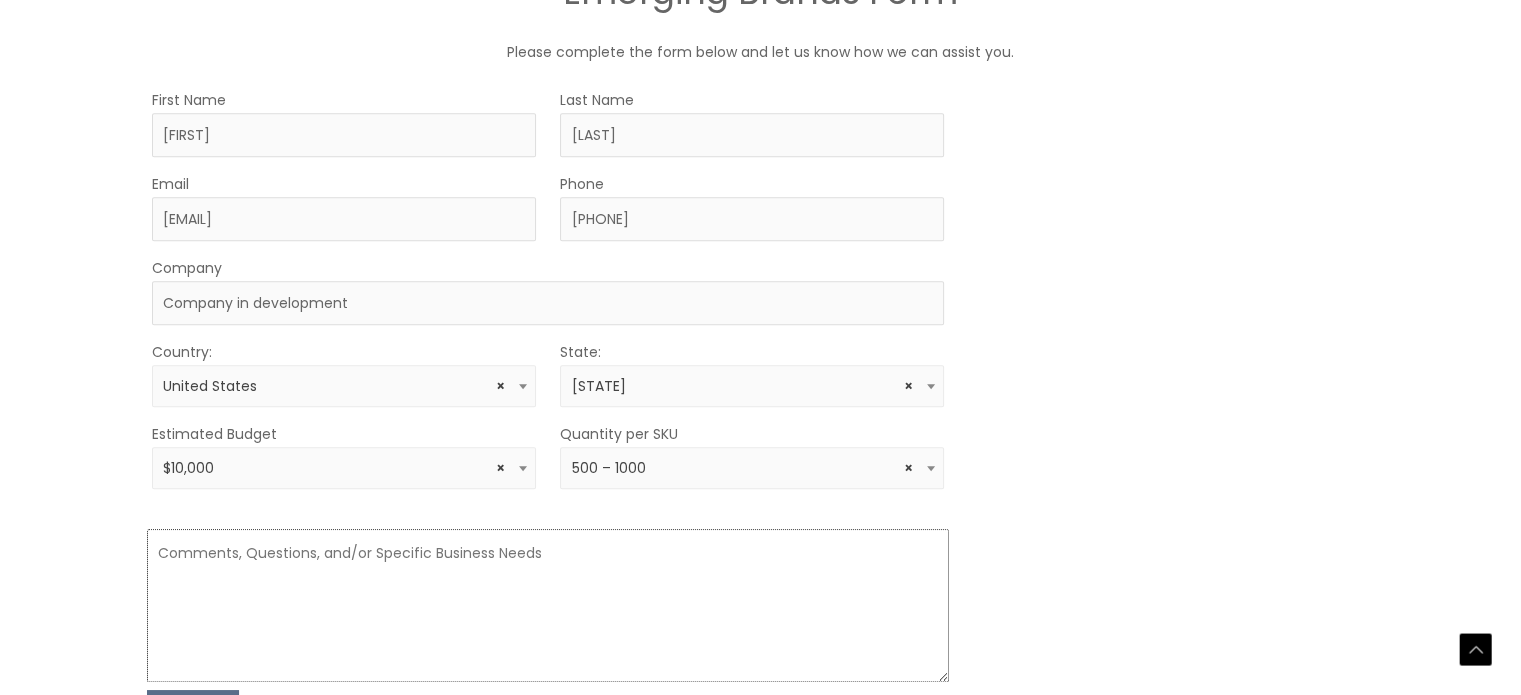 scroll, scrollTop: 1294, scrollLeft: 0, axis: vertical 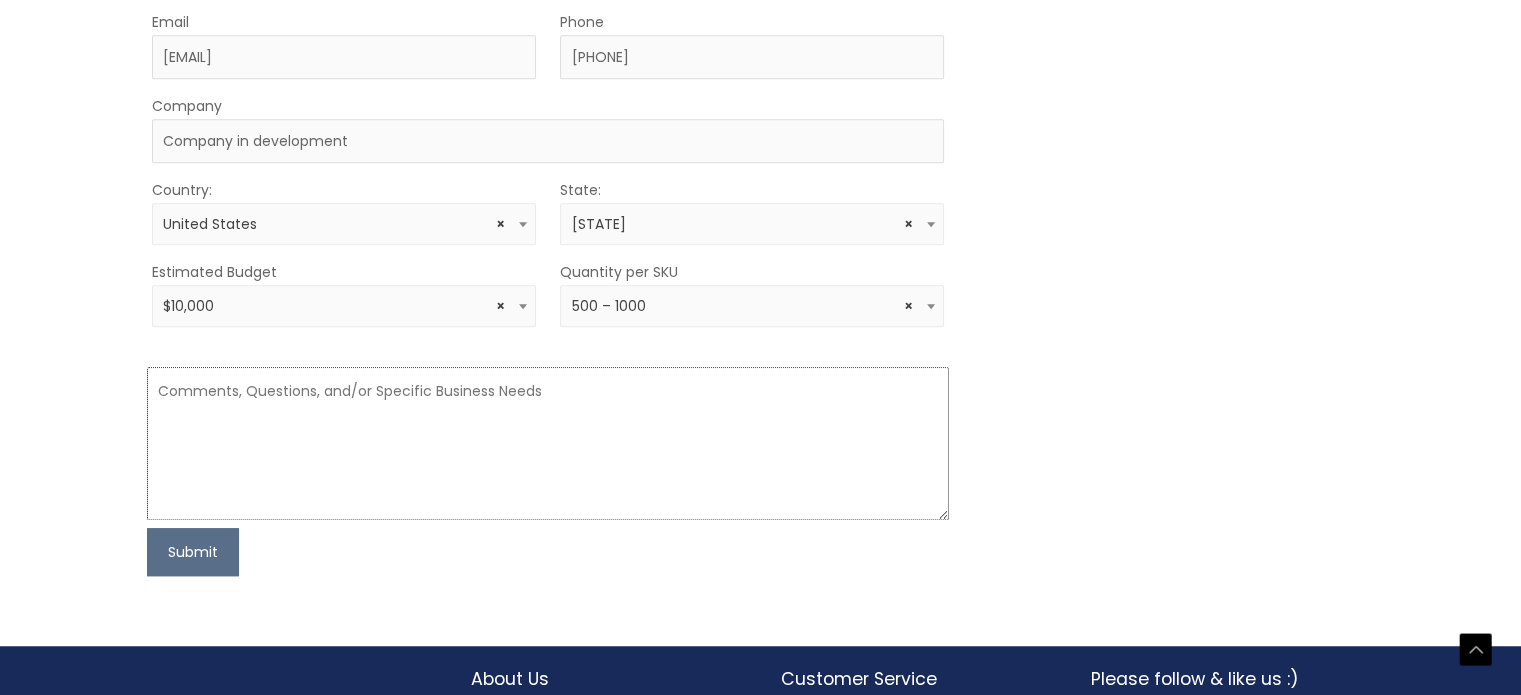 click at bounding box center [548, 443] 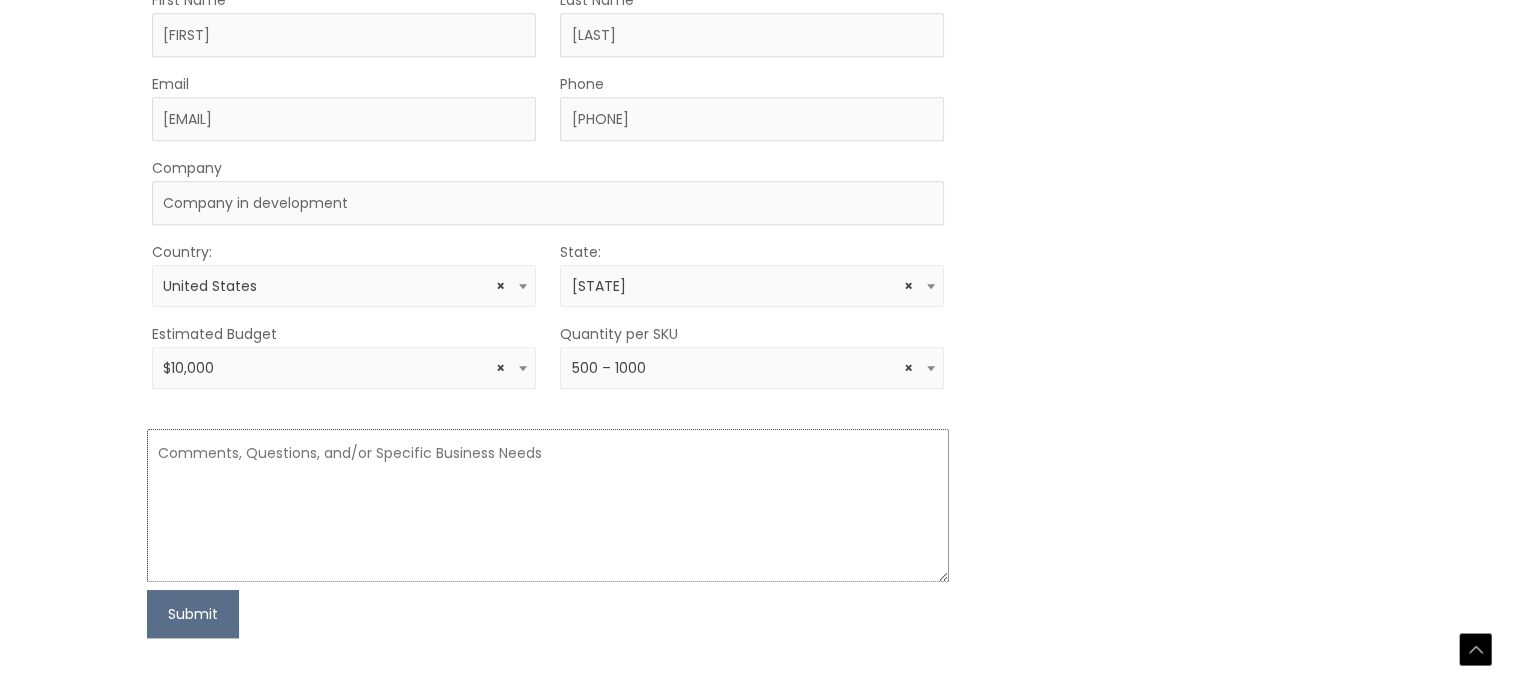 scroll, scrollTop: 1424, scrollLeft: 0, axis: vertical 